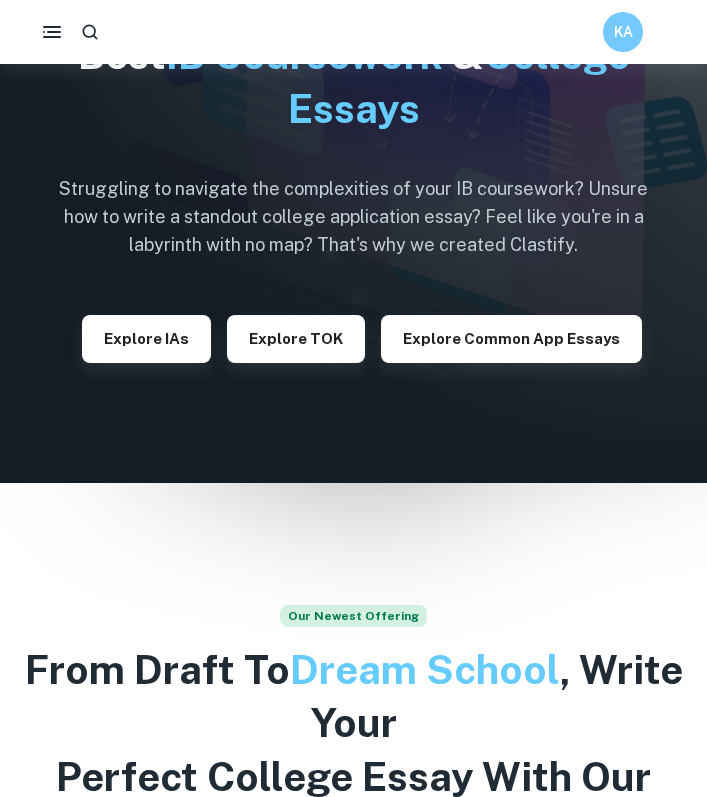 scroll, scrollTop: 149, scrollLeft: 0, axis: vertical 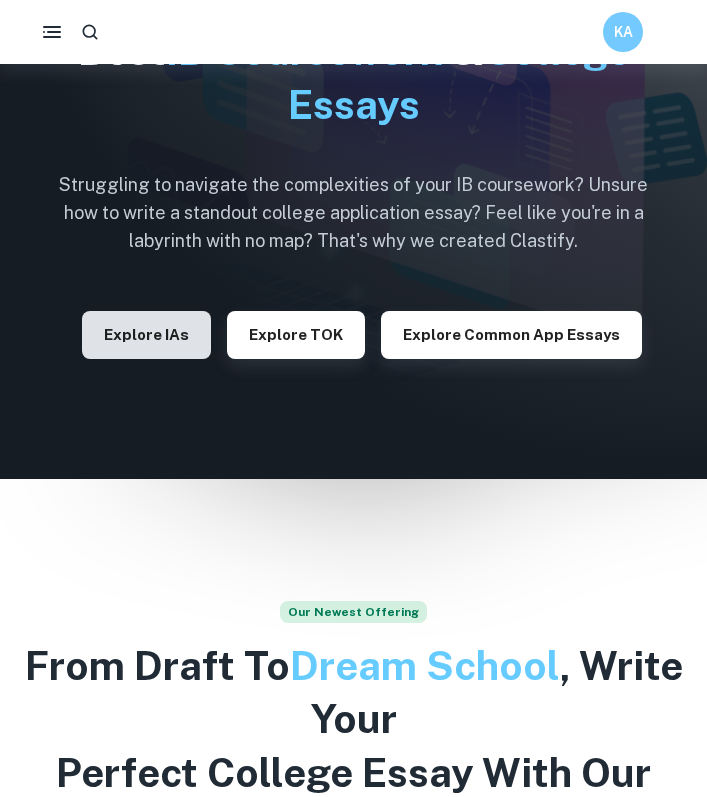 click on "Explore IAs" at bounding box center (146, 335) 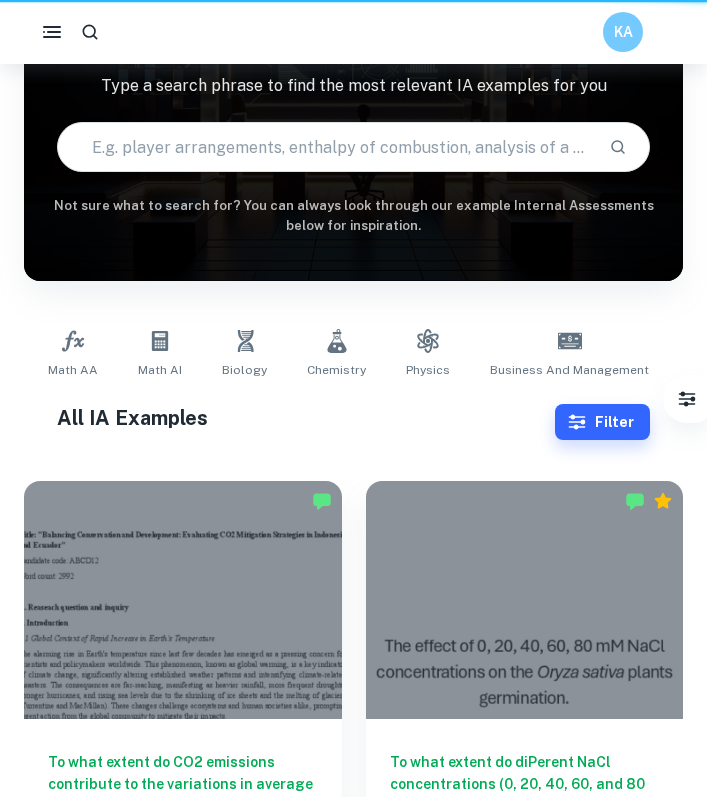 scroll, scrollTop: 0, scrollLeft: 0, axis: both 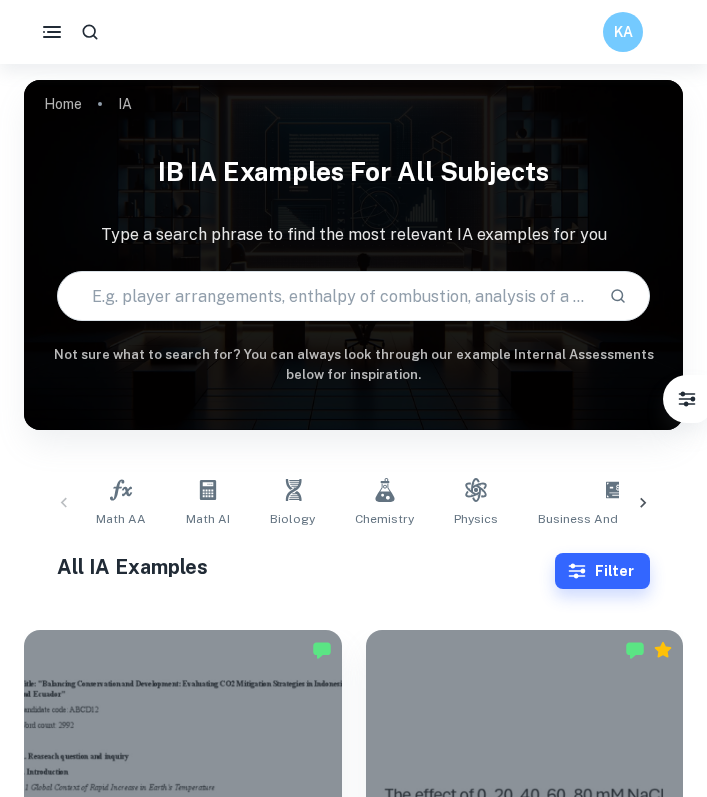 click at bounding box center [325, 296] 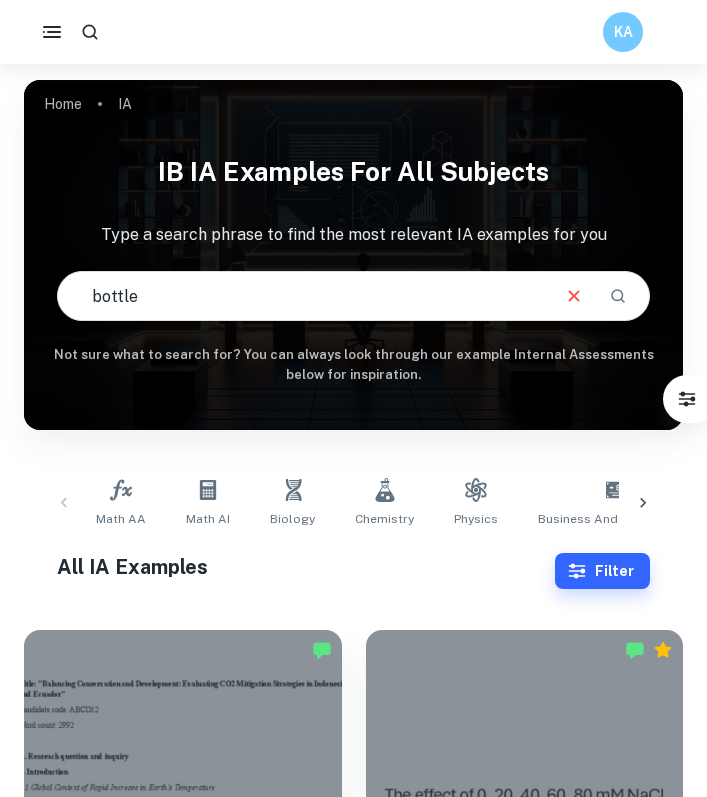 type on "bottle" 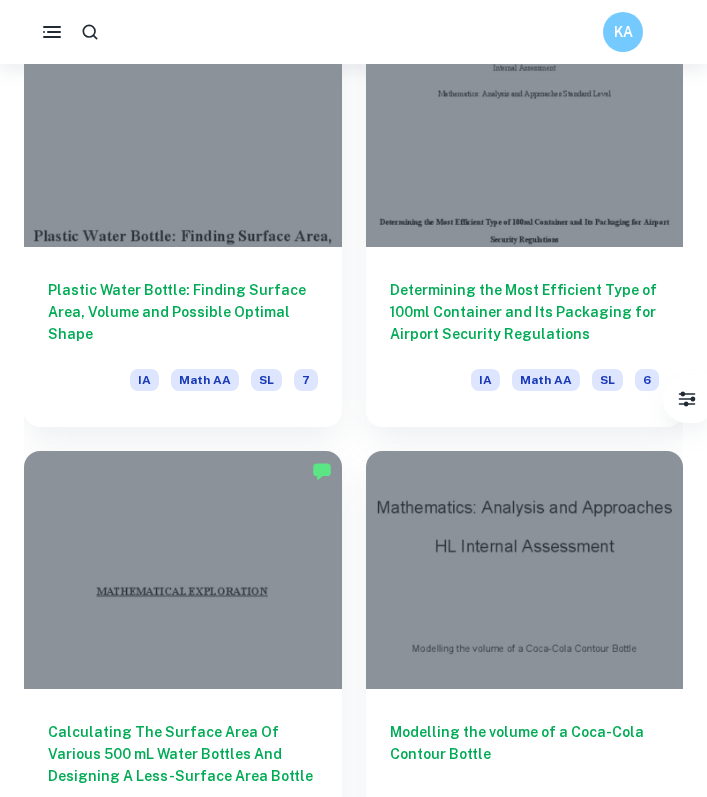 scroll, scrollTop: 3306, scrollLeft: 0, axis: vertical 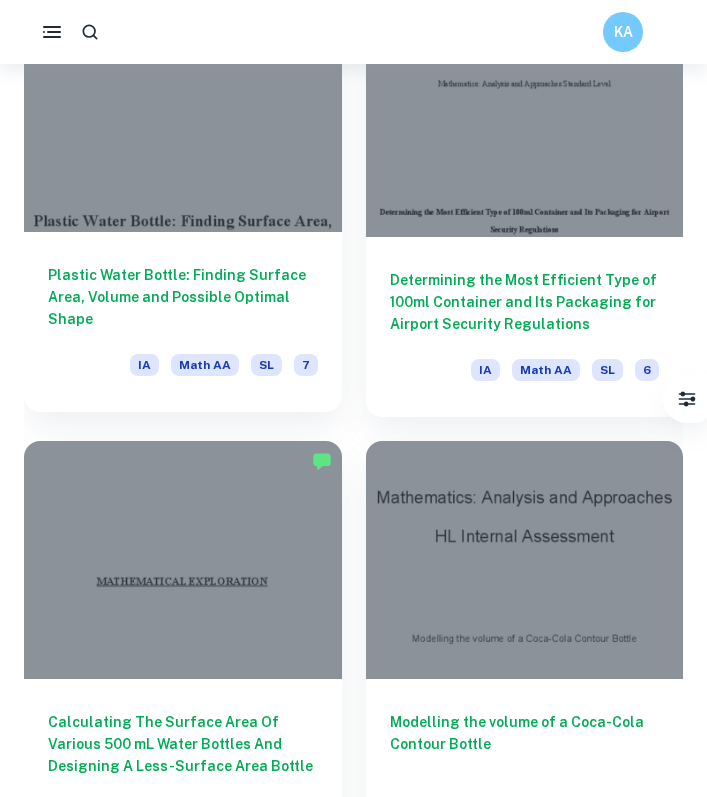 click on "Plastic Water Bottle: Finding Surface Area, Volume and Possible Optimal Shape" at bounding box center [183, 297] 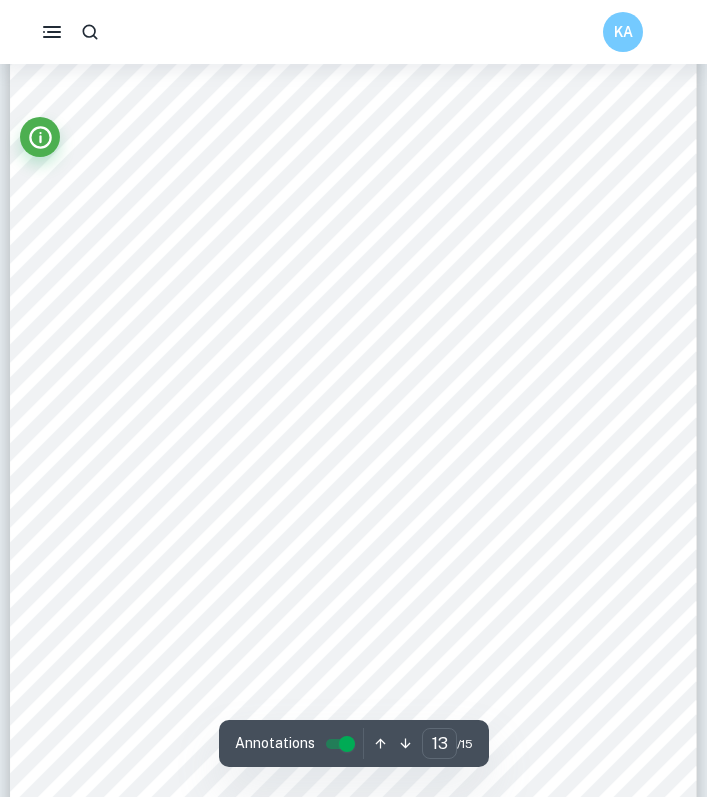 scroll, scrollTop: 12289, scrollLeft: 0, axis: vertical 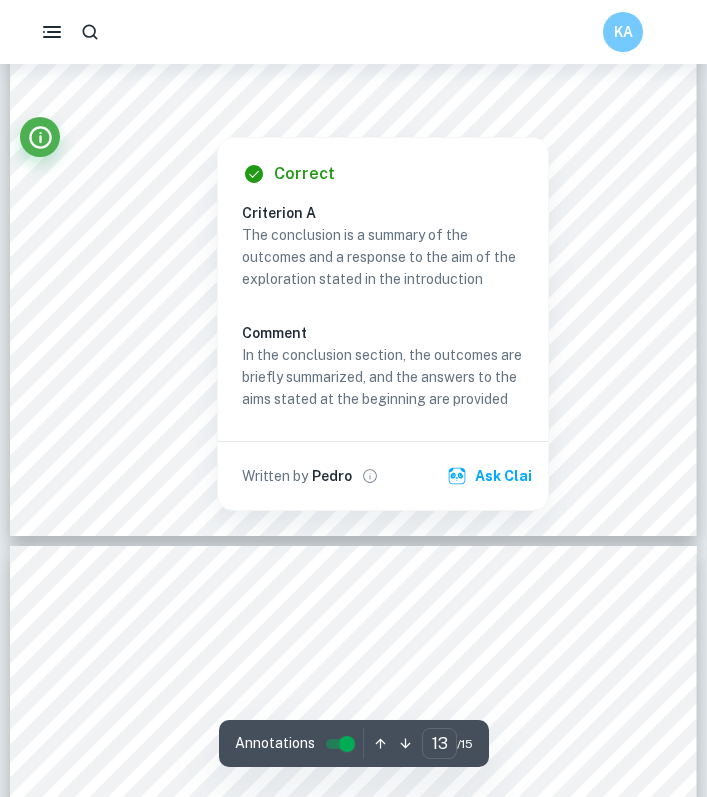 type on "14" 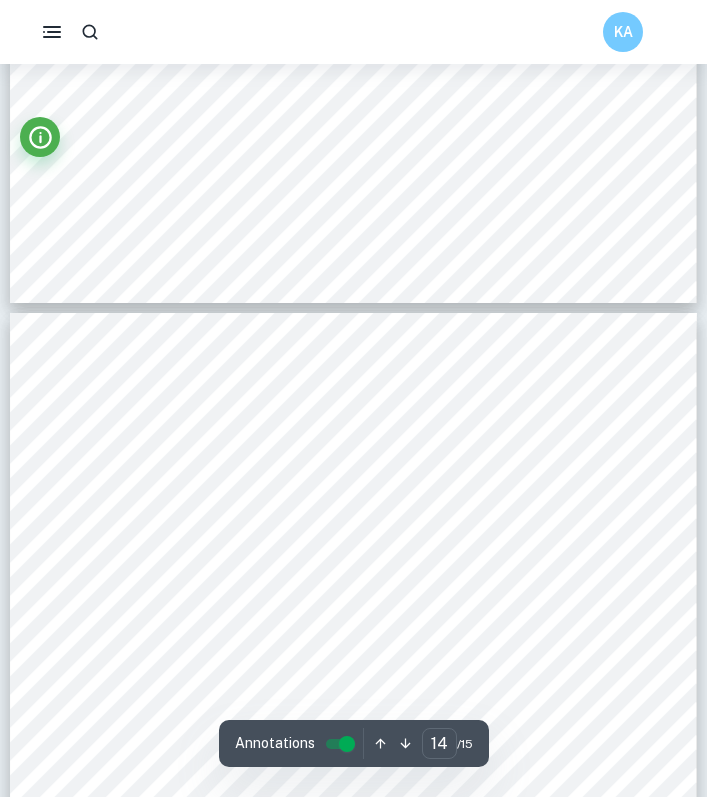 scroll, scrollTop: 12874, scrollLeft: 0, axis: vertical 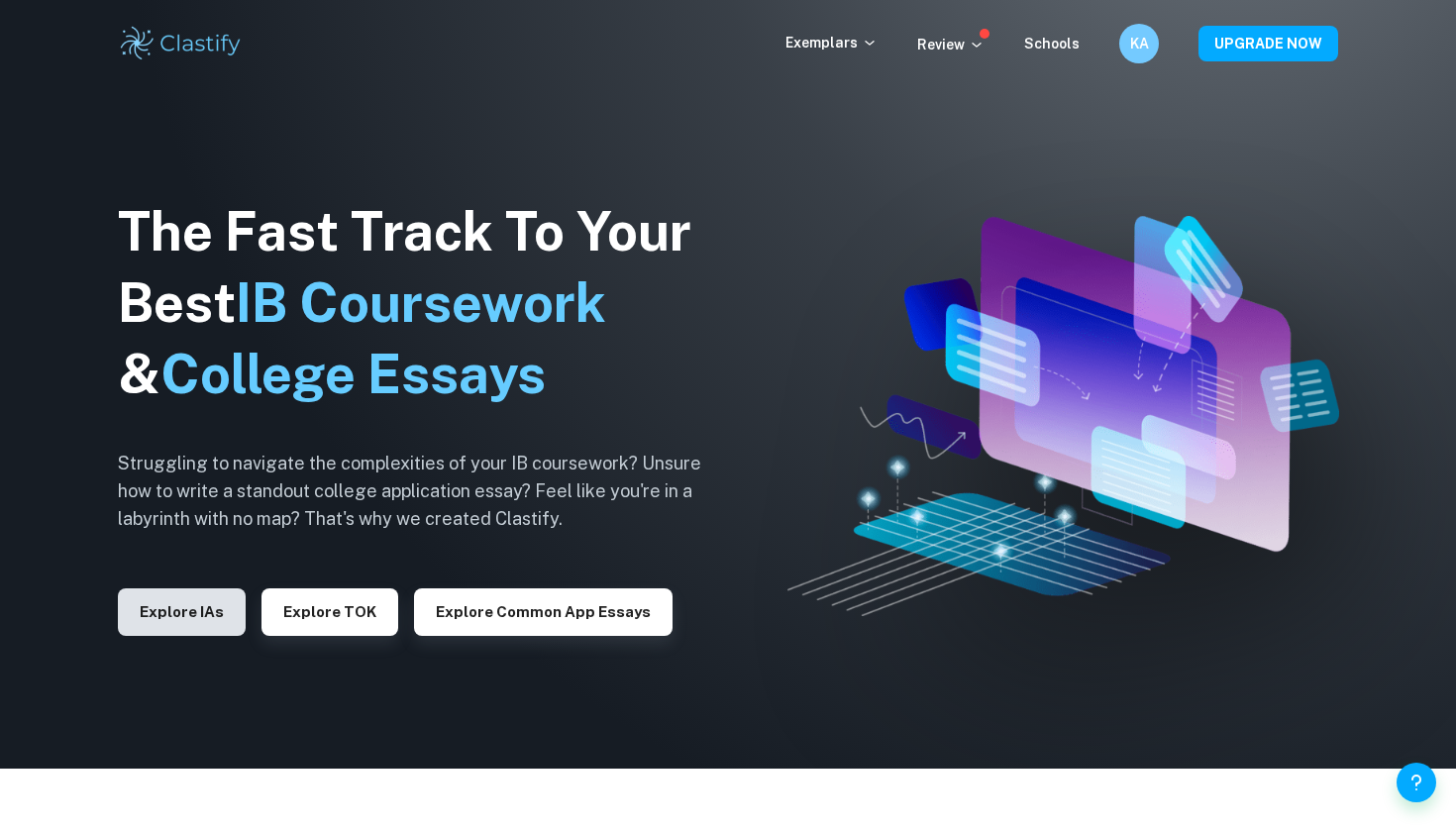 click on "Explore IAs" at bounding box center (181, 612) 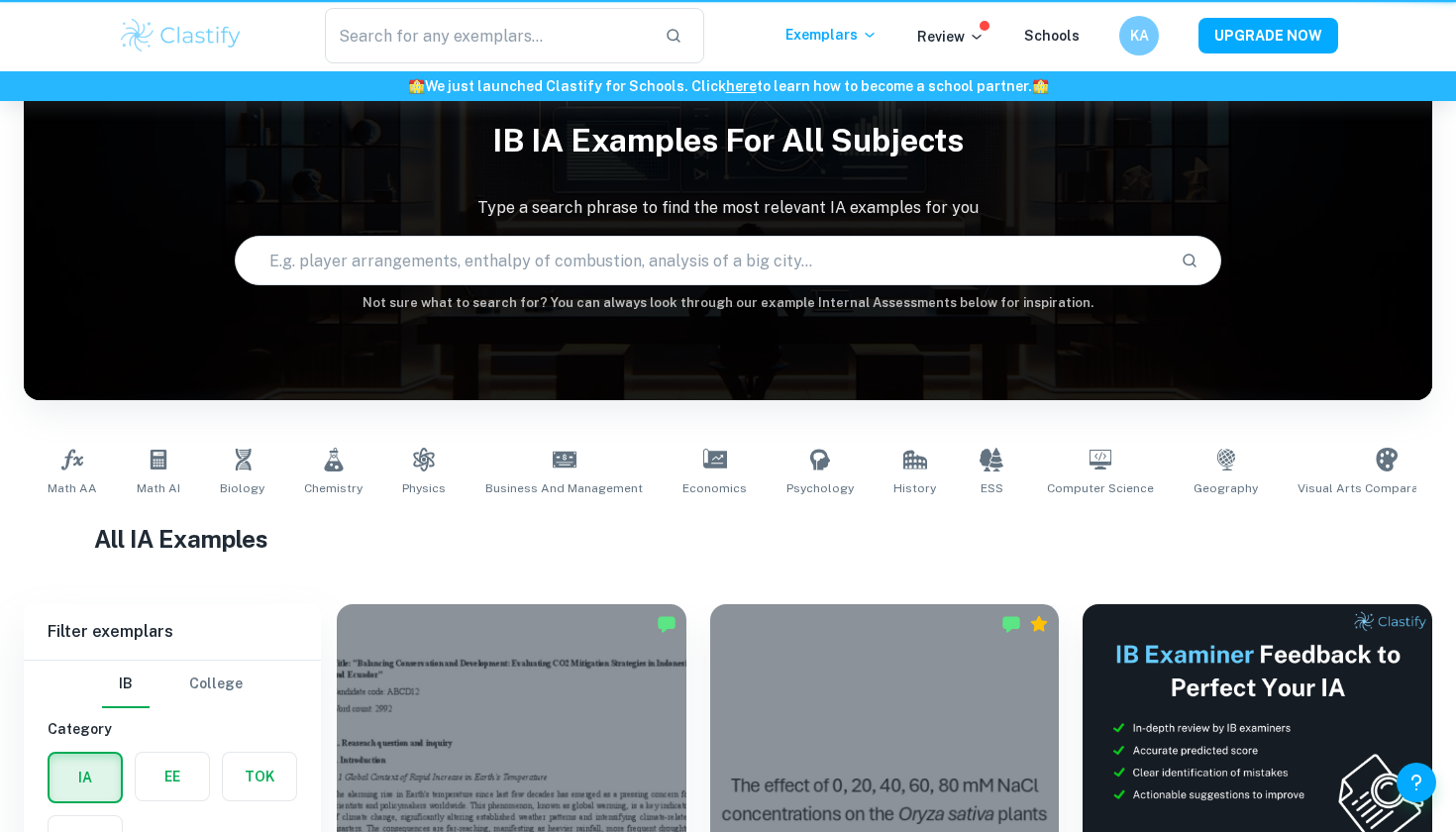 scroll, scrollTop: 0, scrollLeft: 0, axis: both 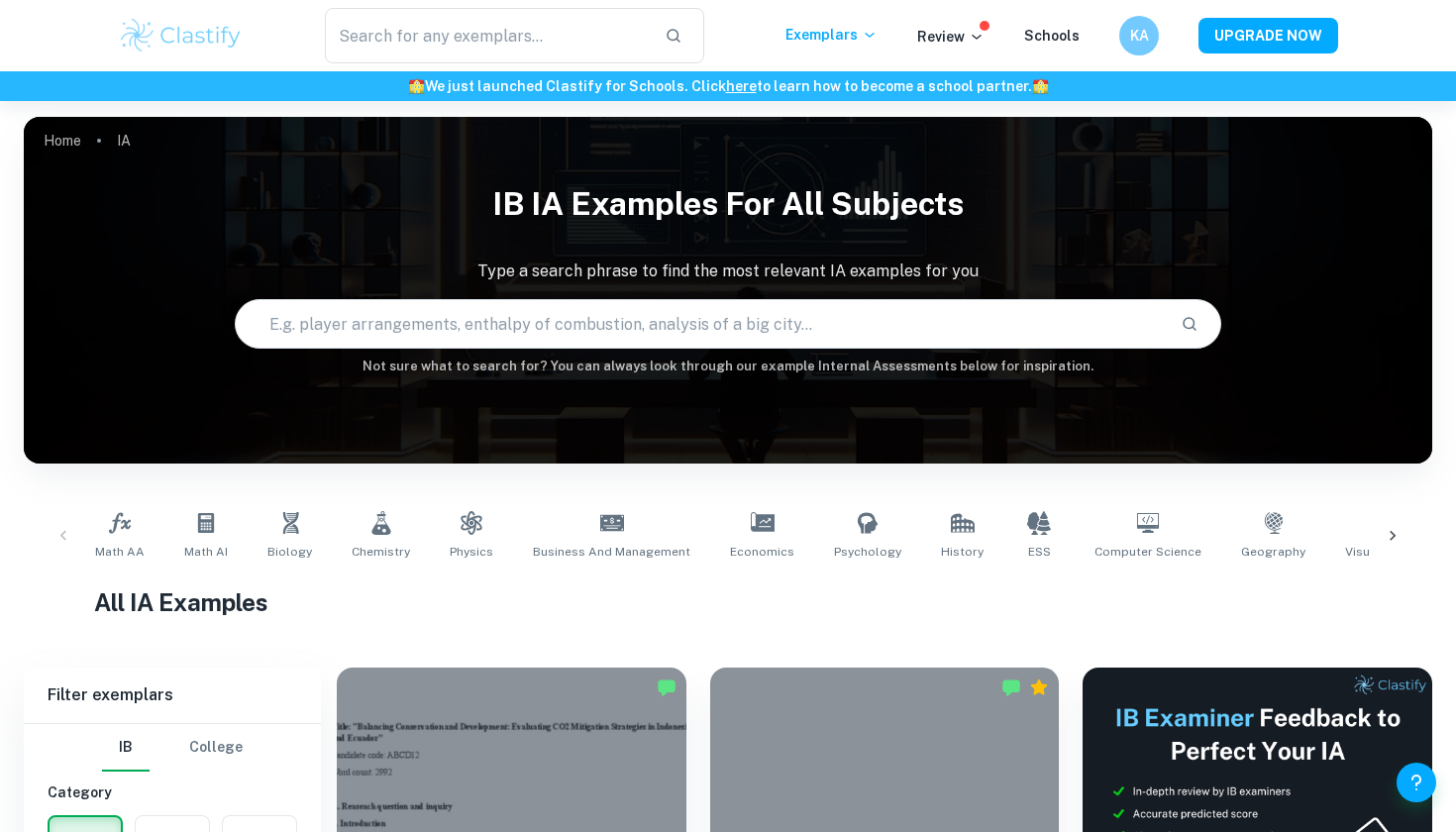click at bounding box center [699, 324] 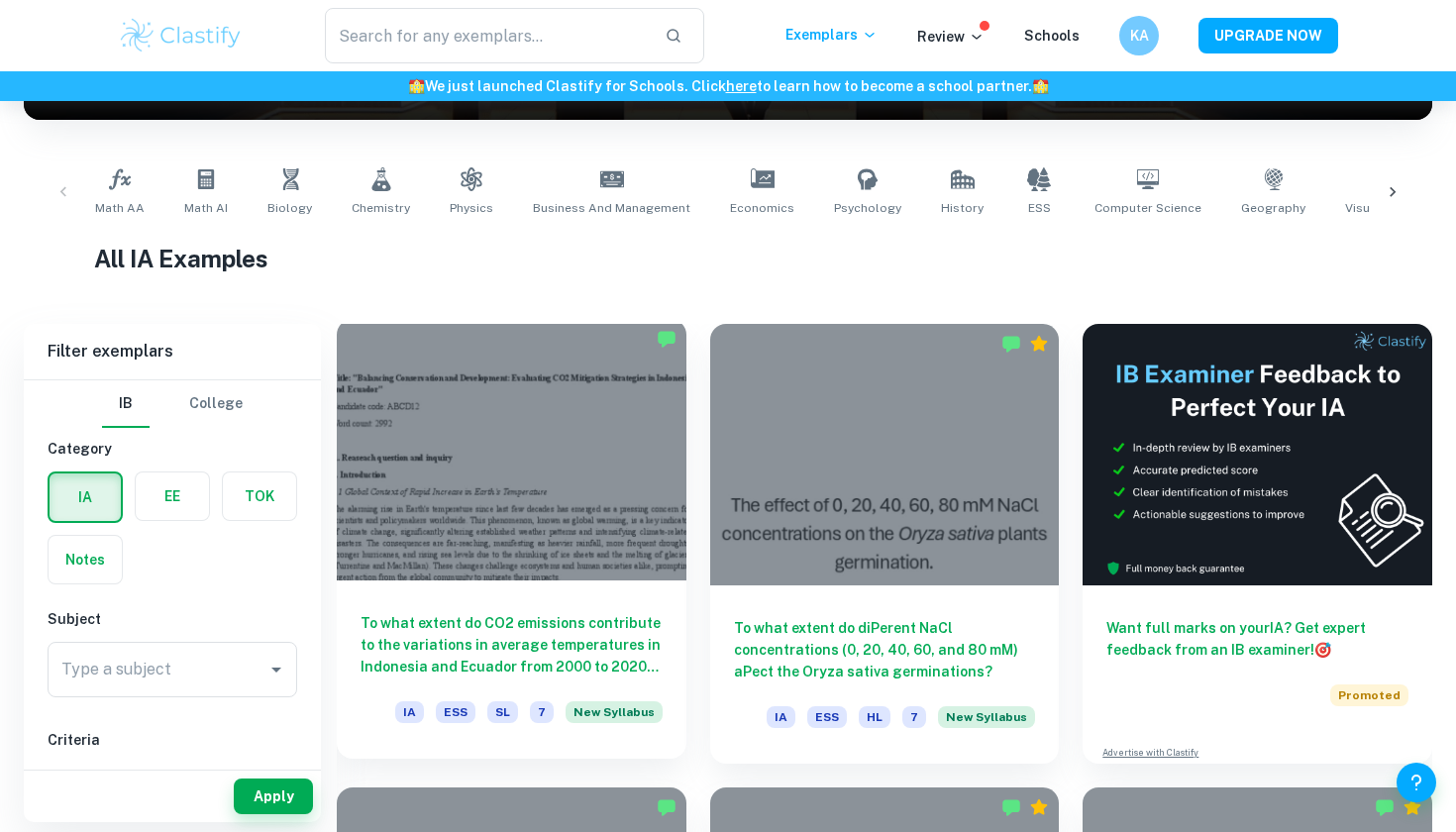 scroll, scrollTop: 362, scrollLeft: 0, axis: vertical 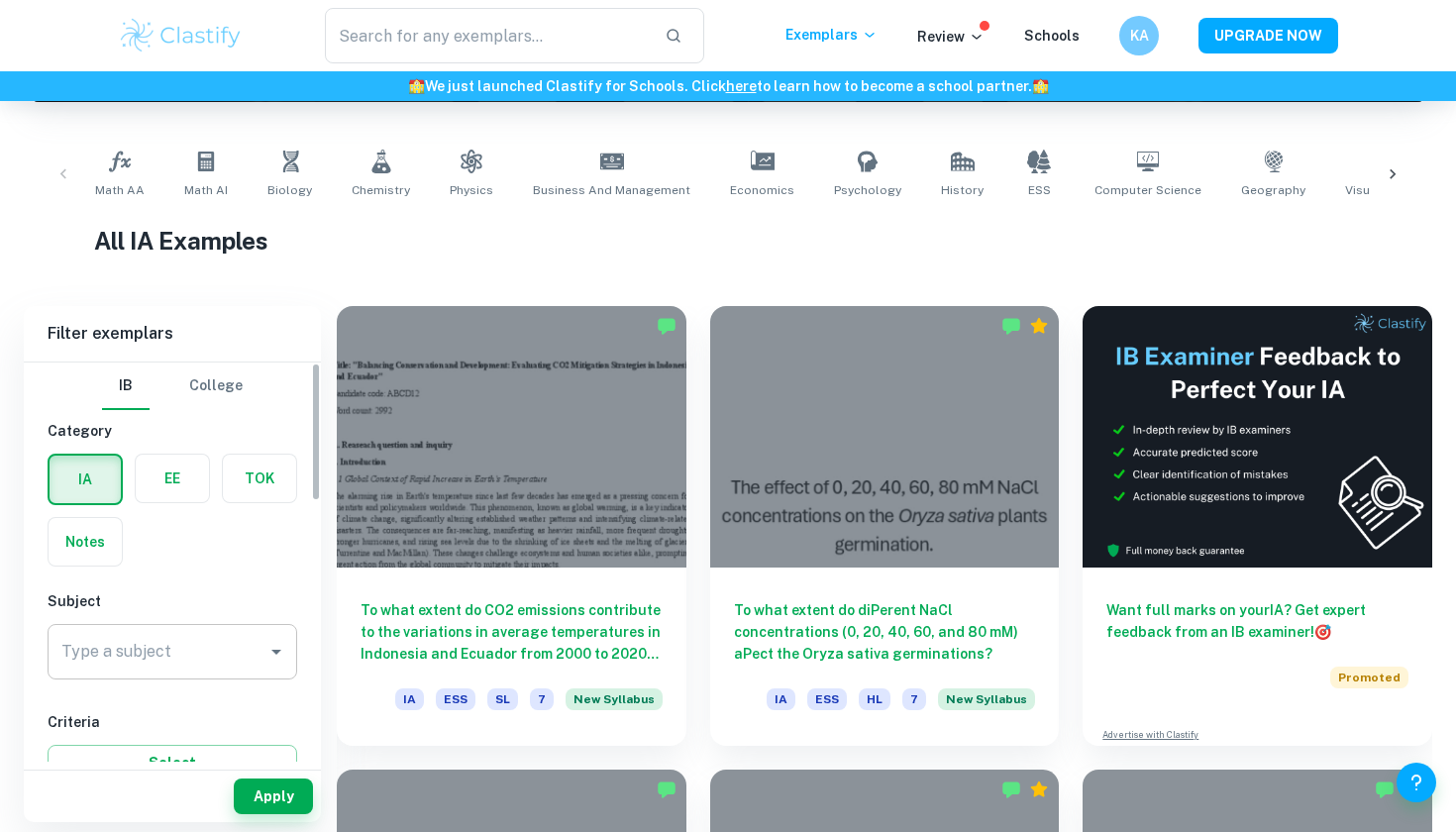 type on "reflection" 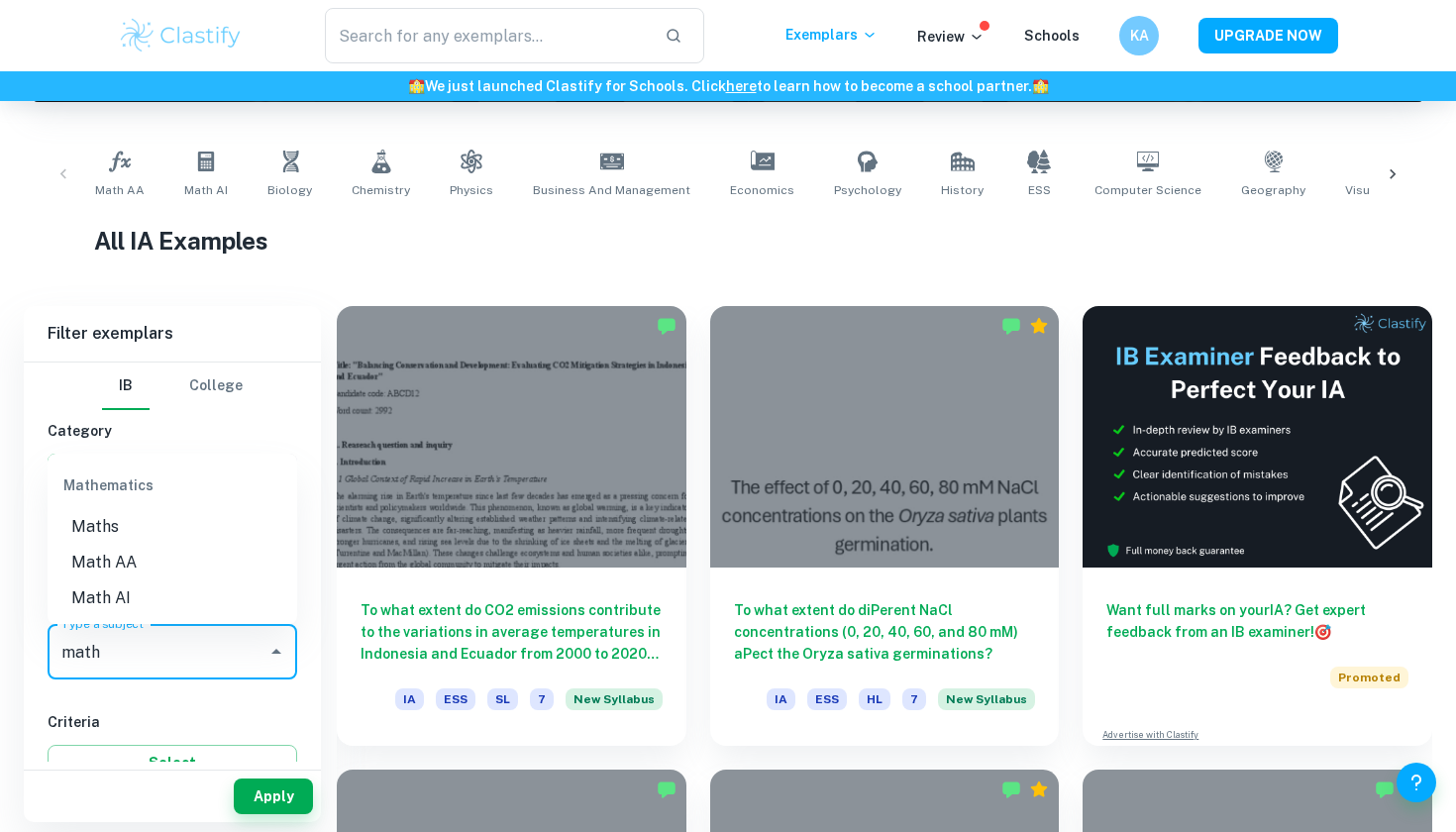 click on "Math AA" at bounding box center (172, 563) 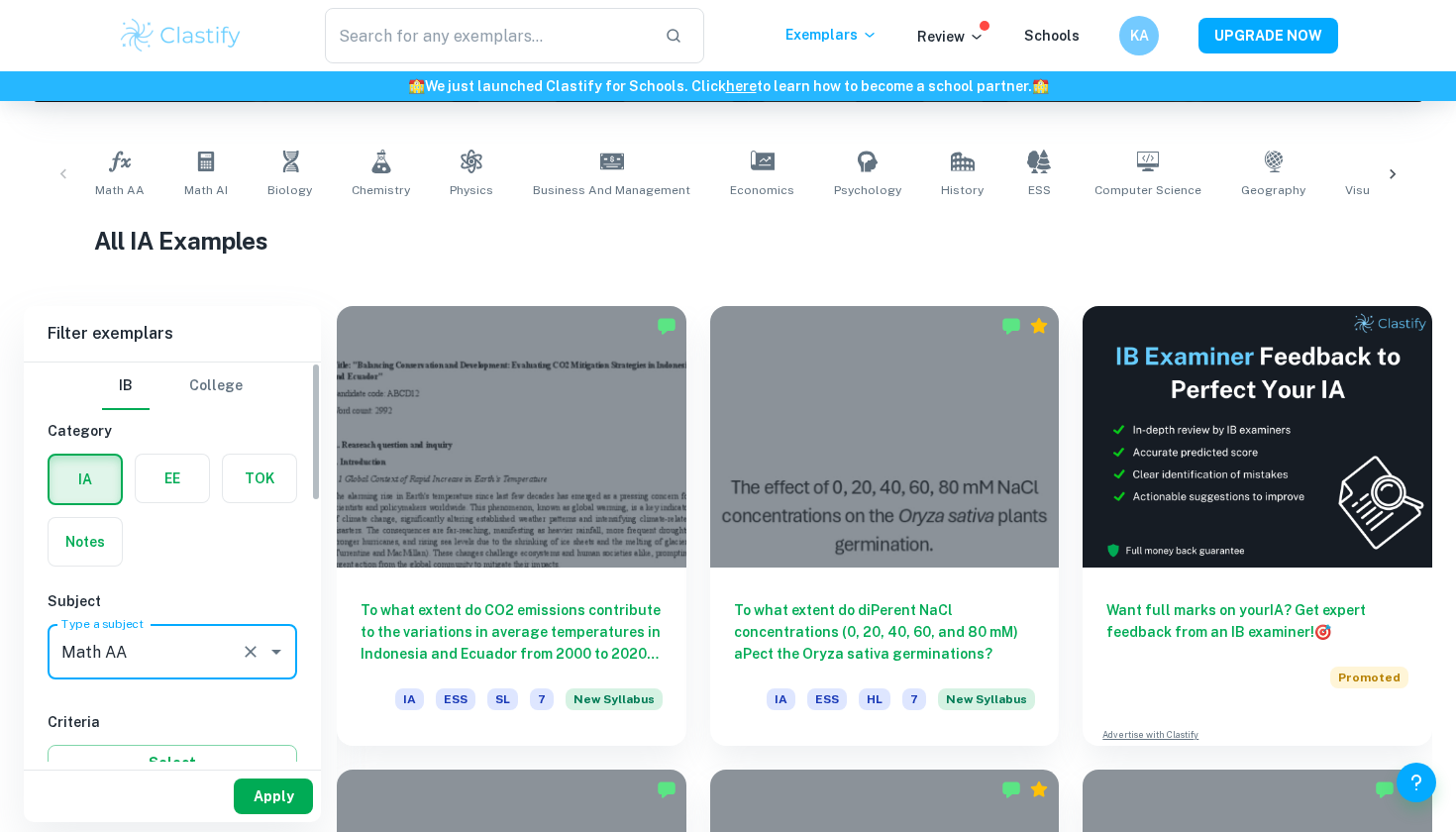 click on "Apply" at bounding box center (273, 796) 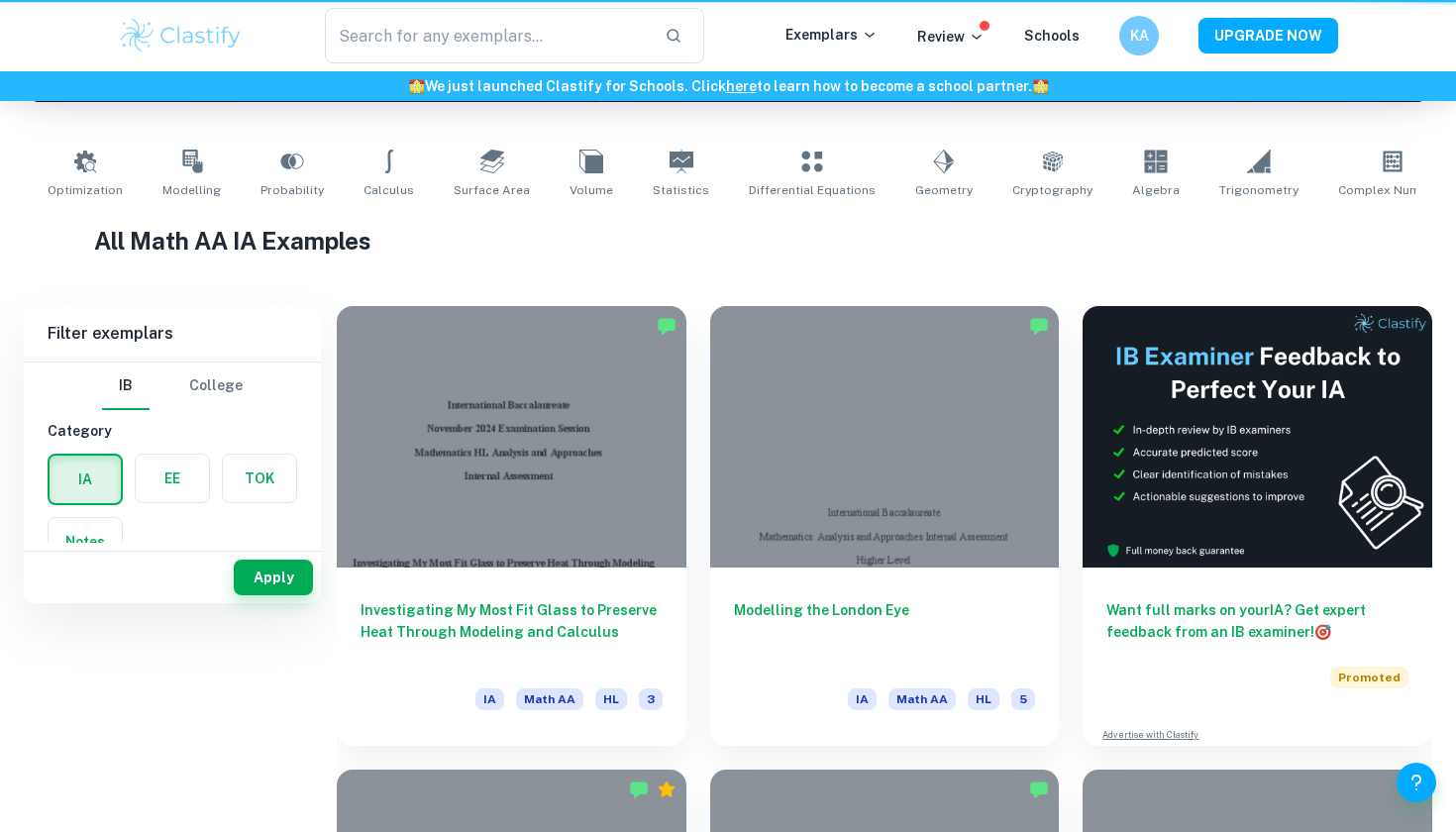 scroll, scrollTop: 0, scrollLeft: 0, axis: both 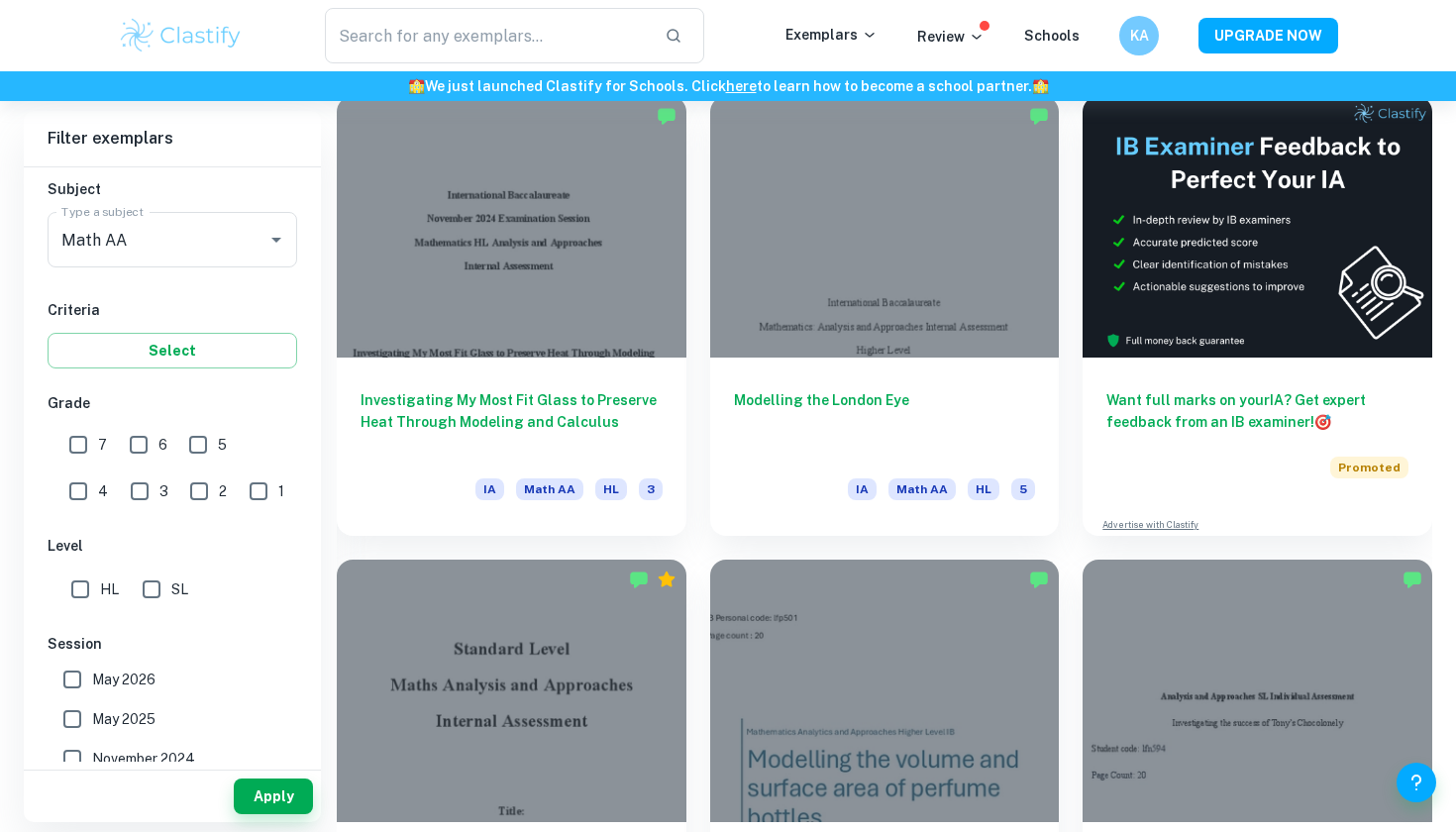 click on "7" at bounding box center [78, 445] 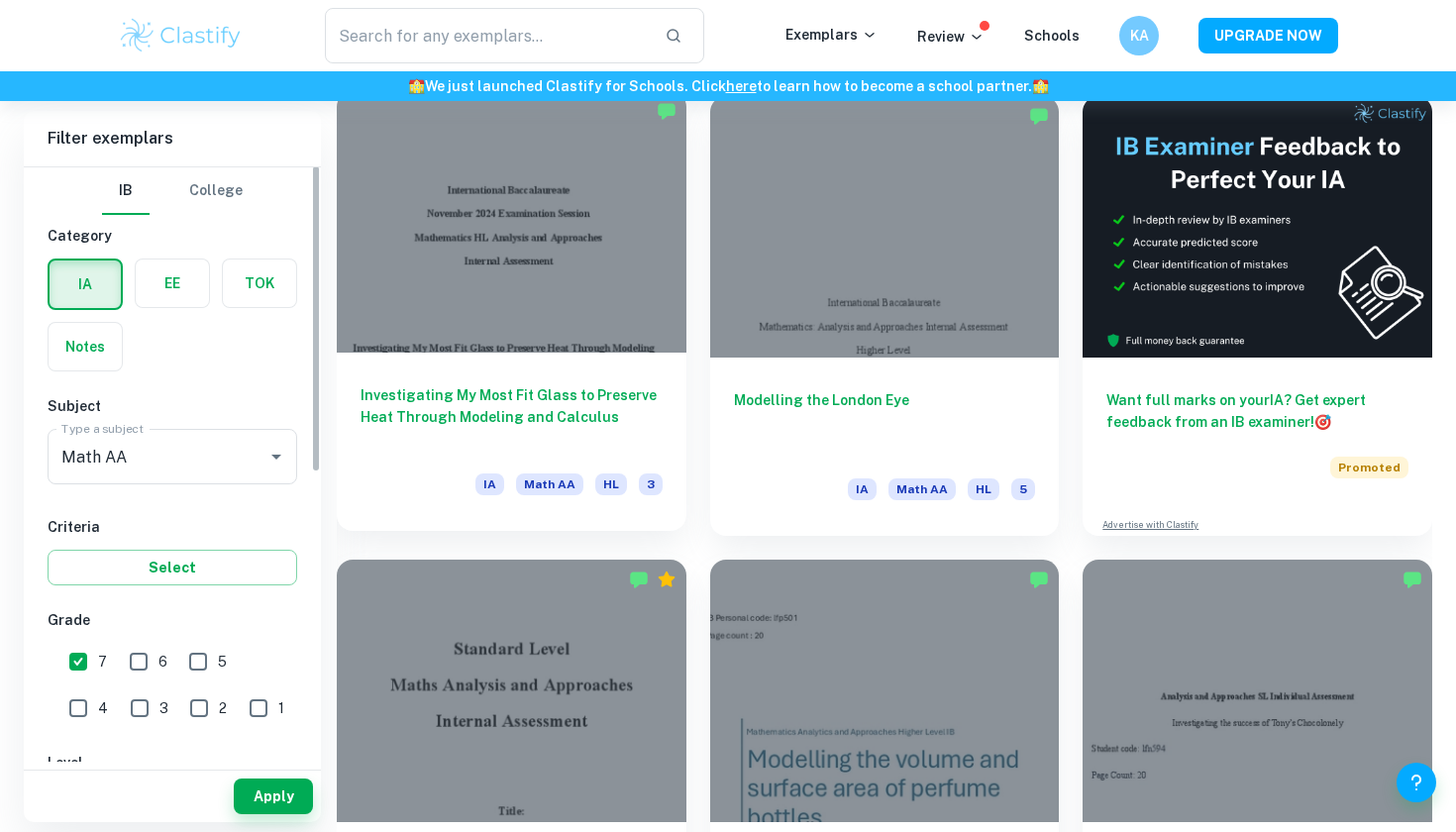 scroll, scrollTop: -4, scrollLeft: 0, axis: vertical 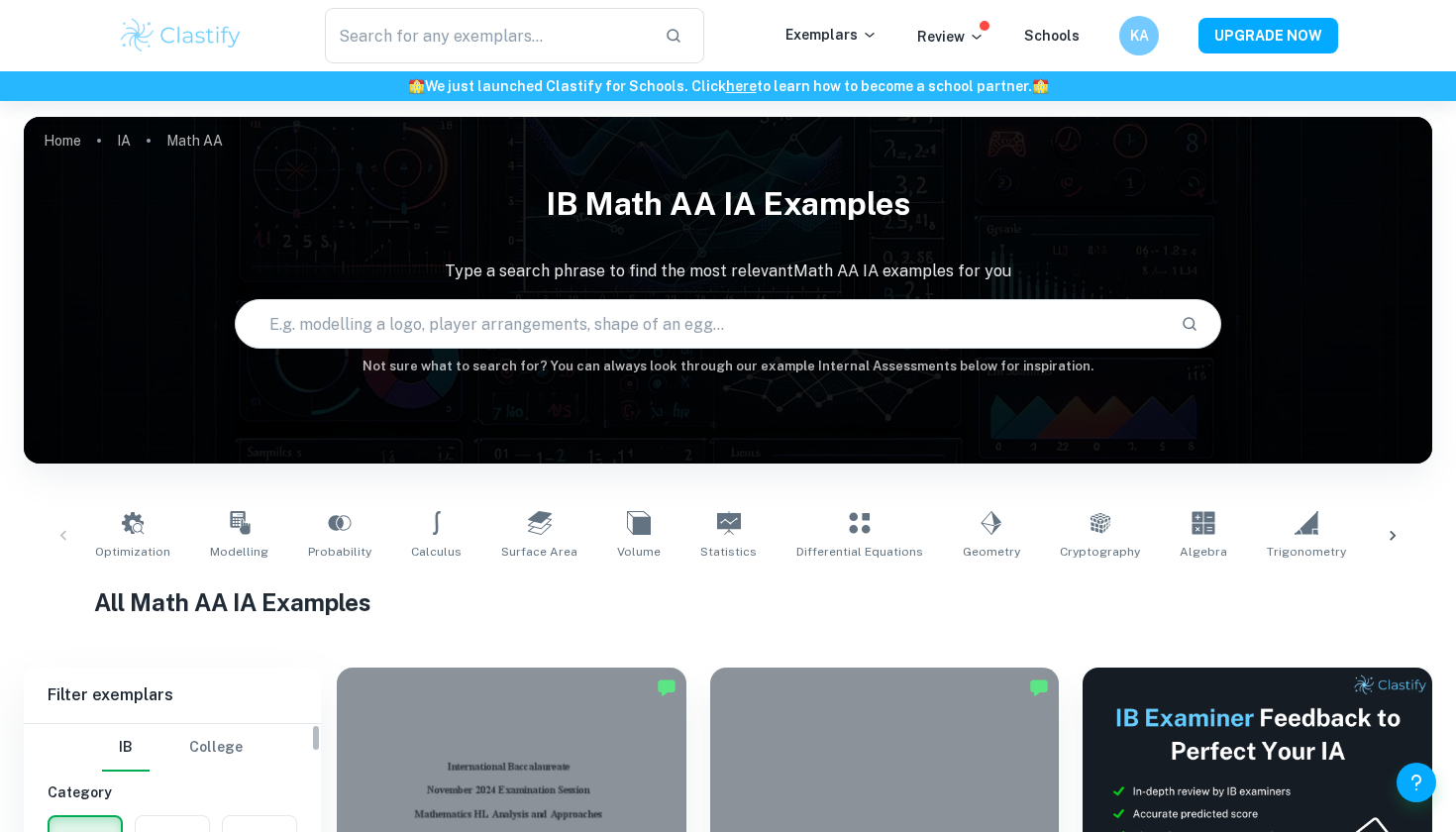 click at bounding box center [699, 324] 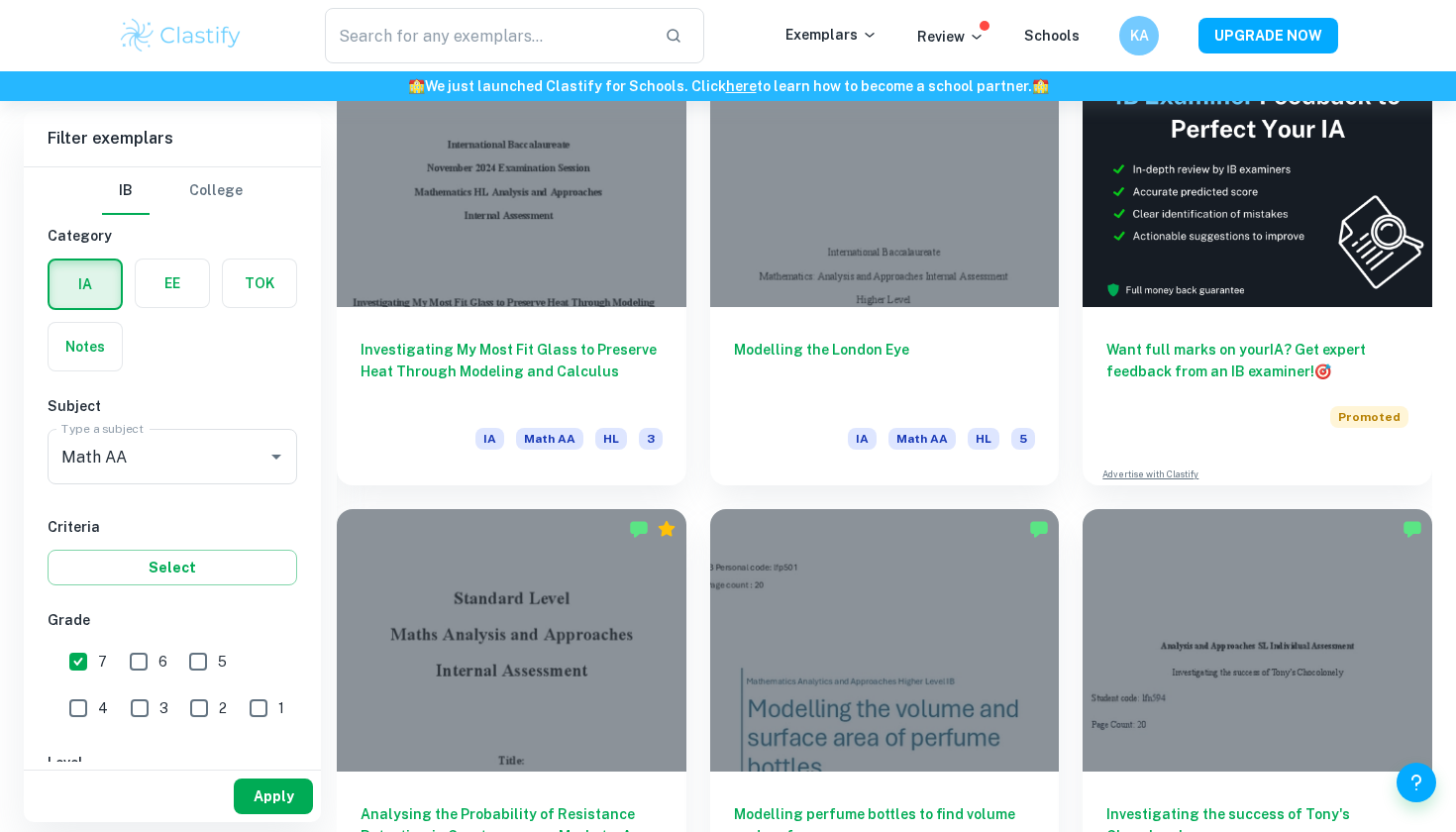 type on "reflection" 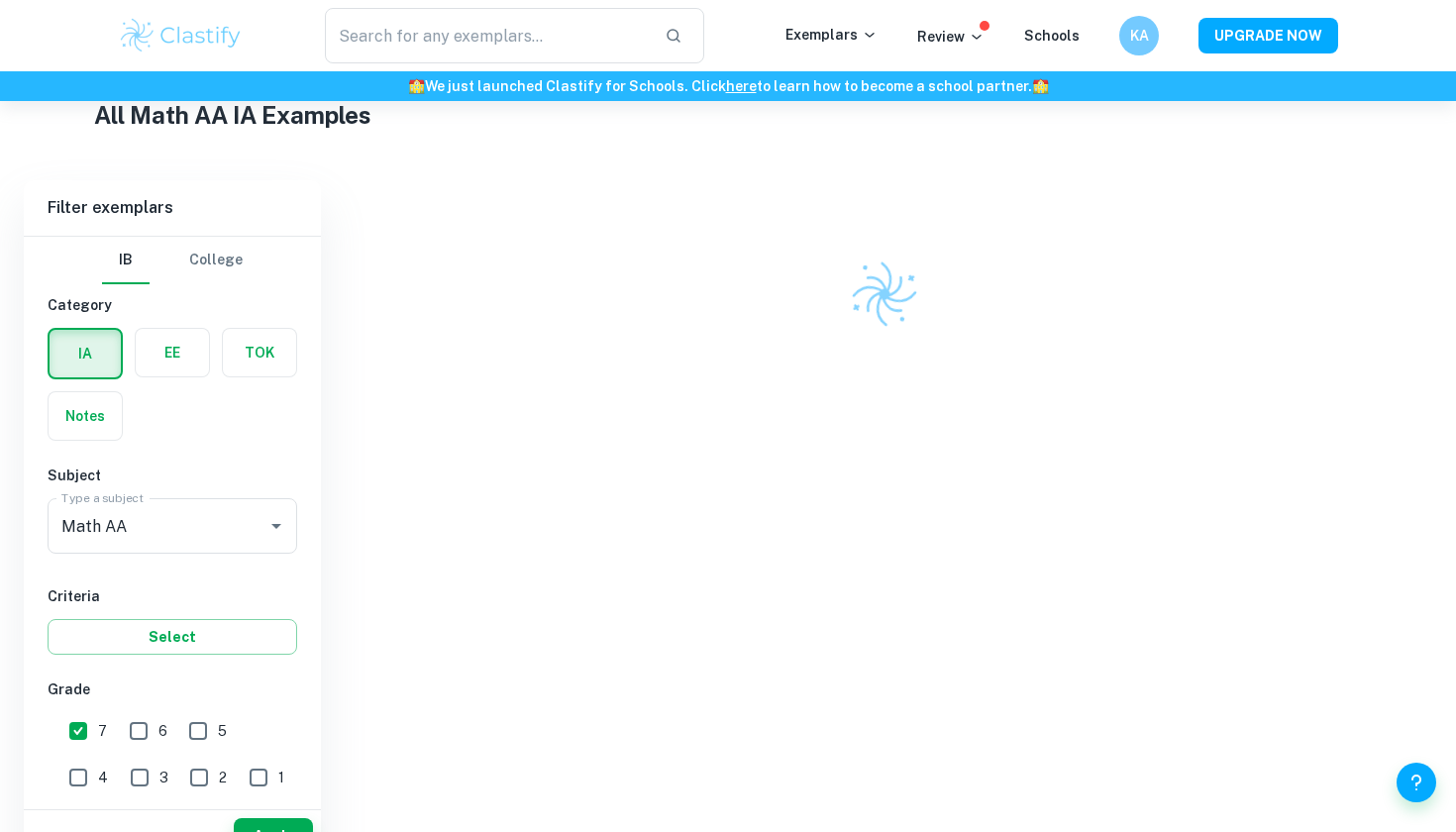 scroll, scrollTop: 468, scrollLeft: 0, axis: vertical 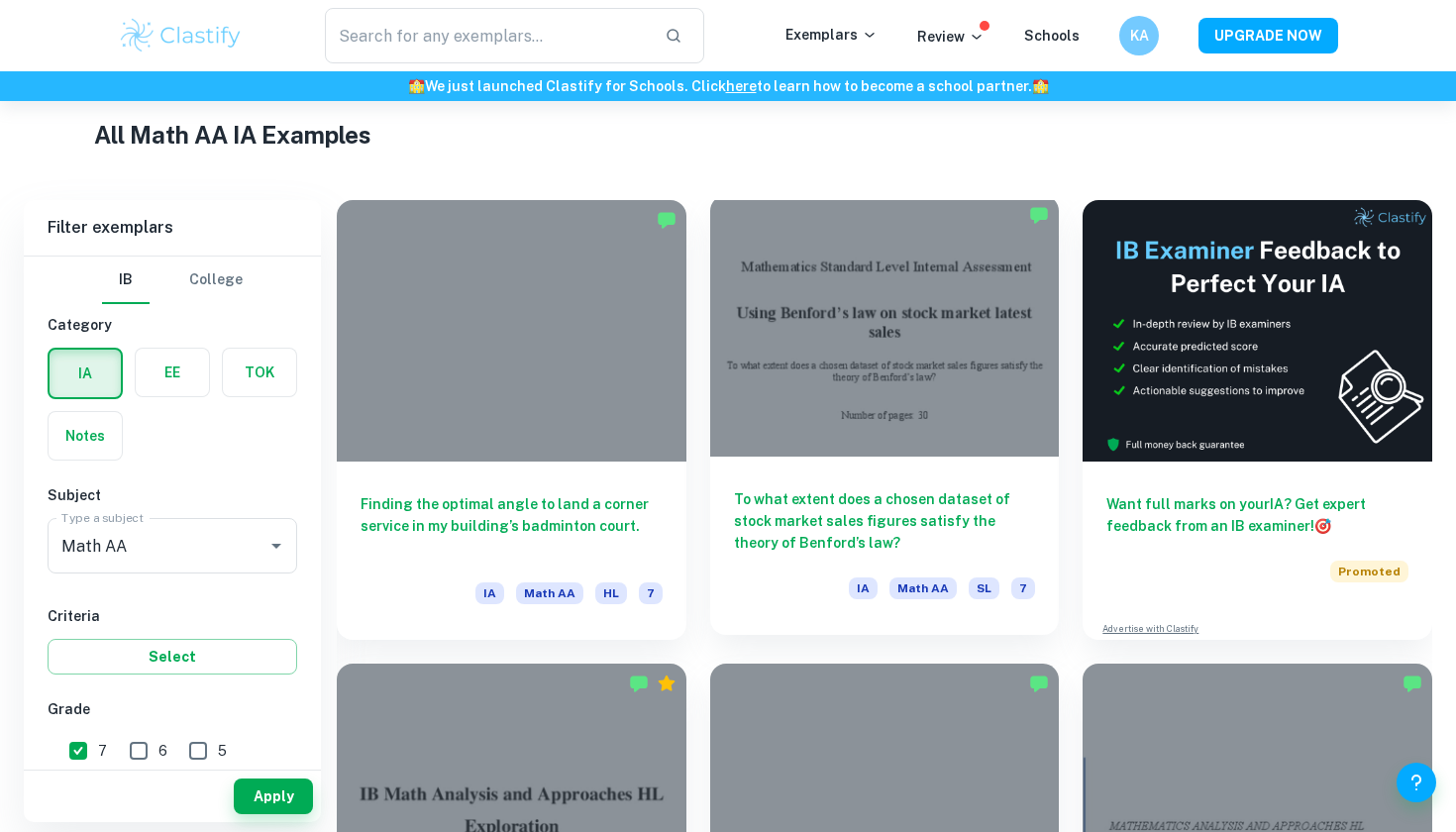 click on "To what extent does a chosen dataset of stock market sales figures satisfy the  theory of Benford’s law? IA Math AA SL 7" at bounding box center [884, 546] 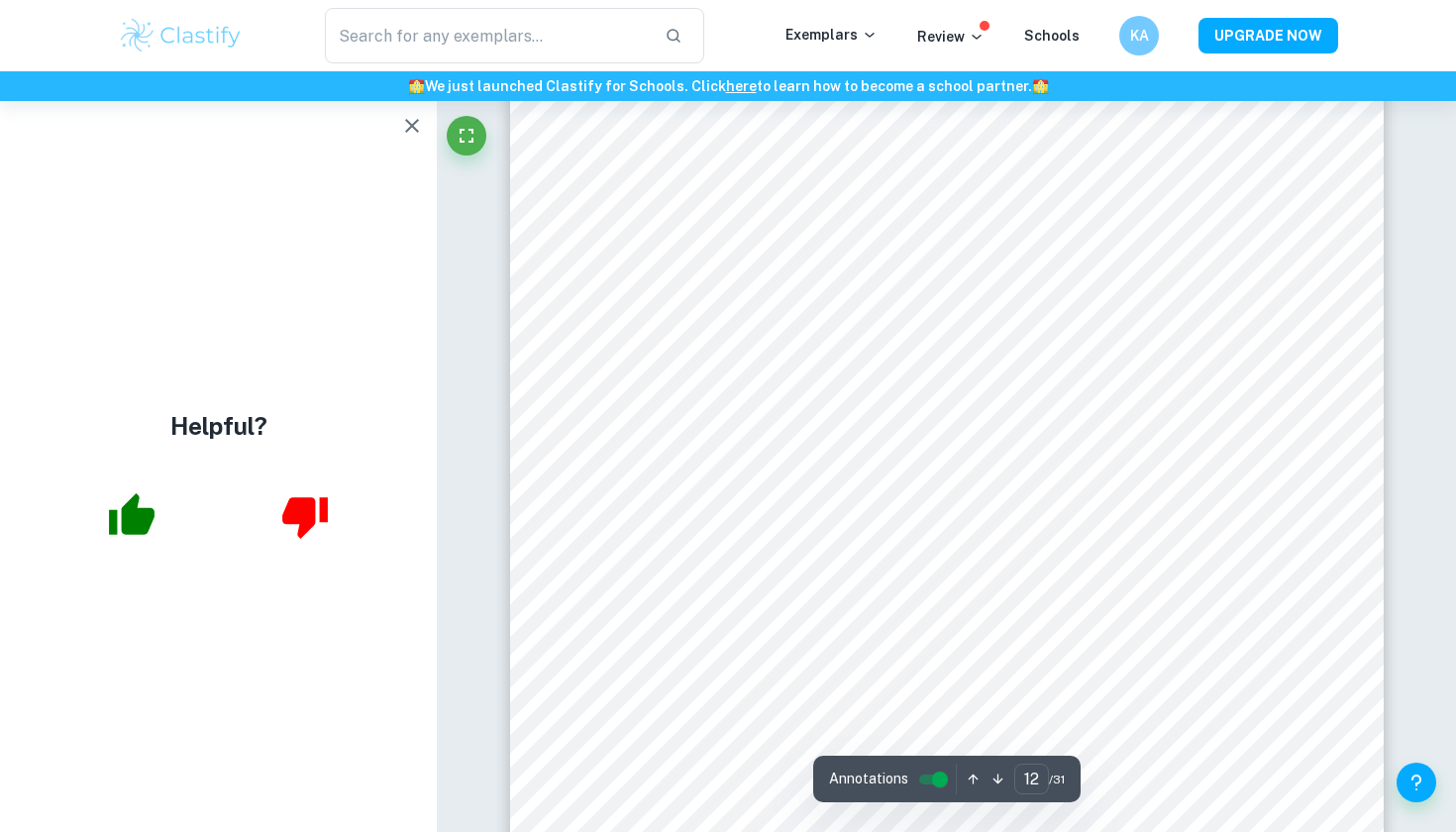 scroll, scrollTop: 14454, scrollLeft: 0, axis: vertical 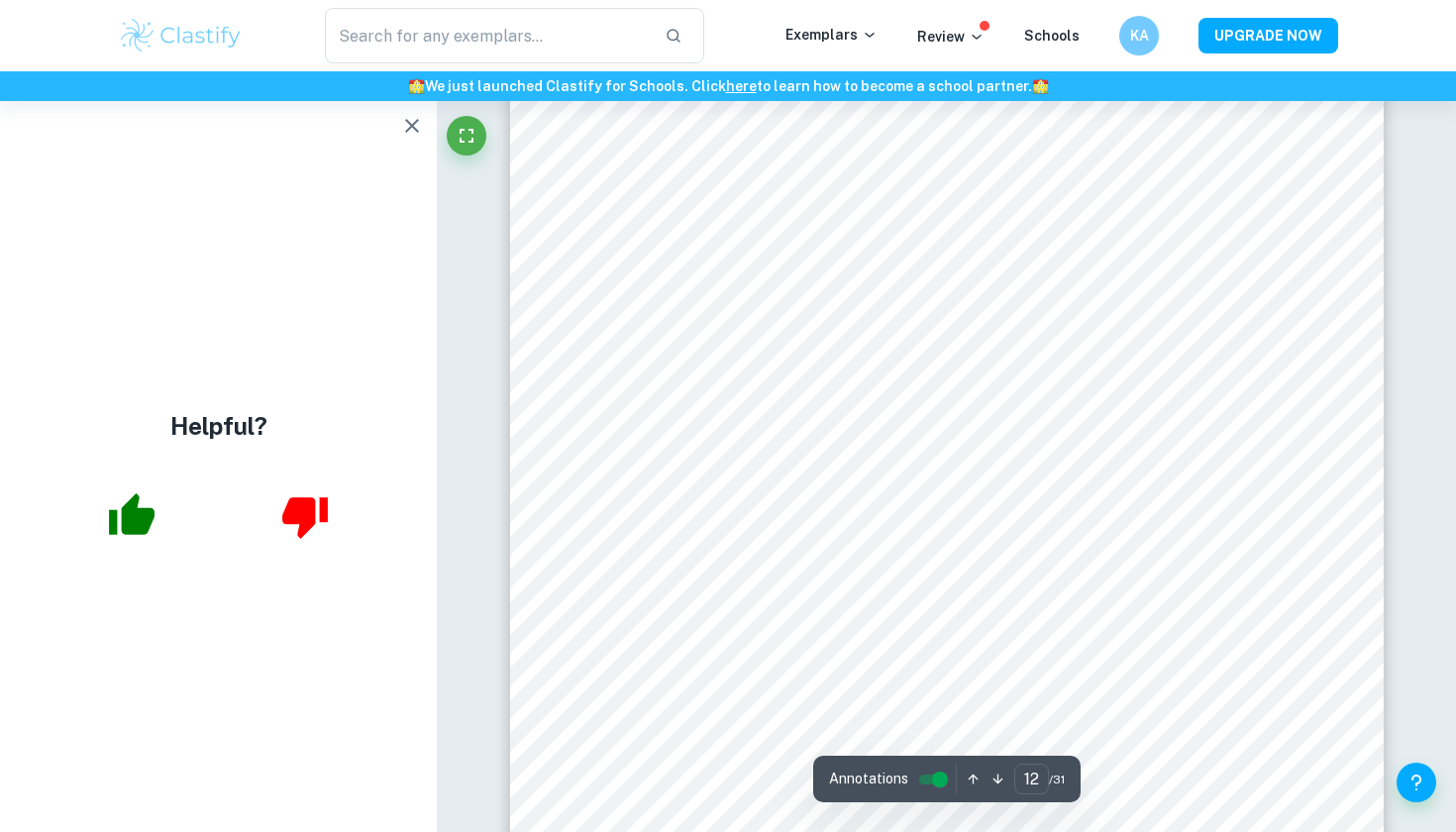 click 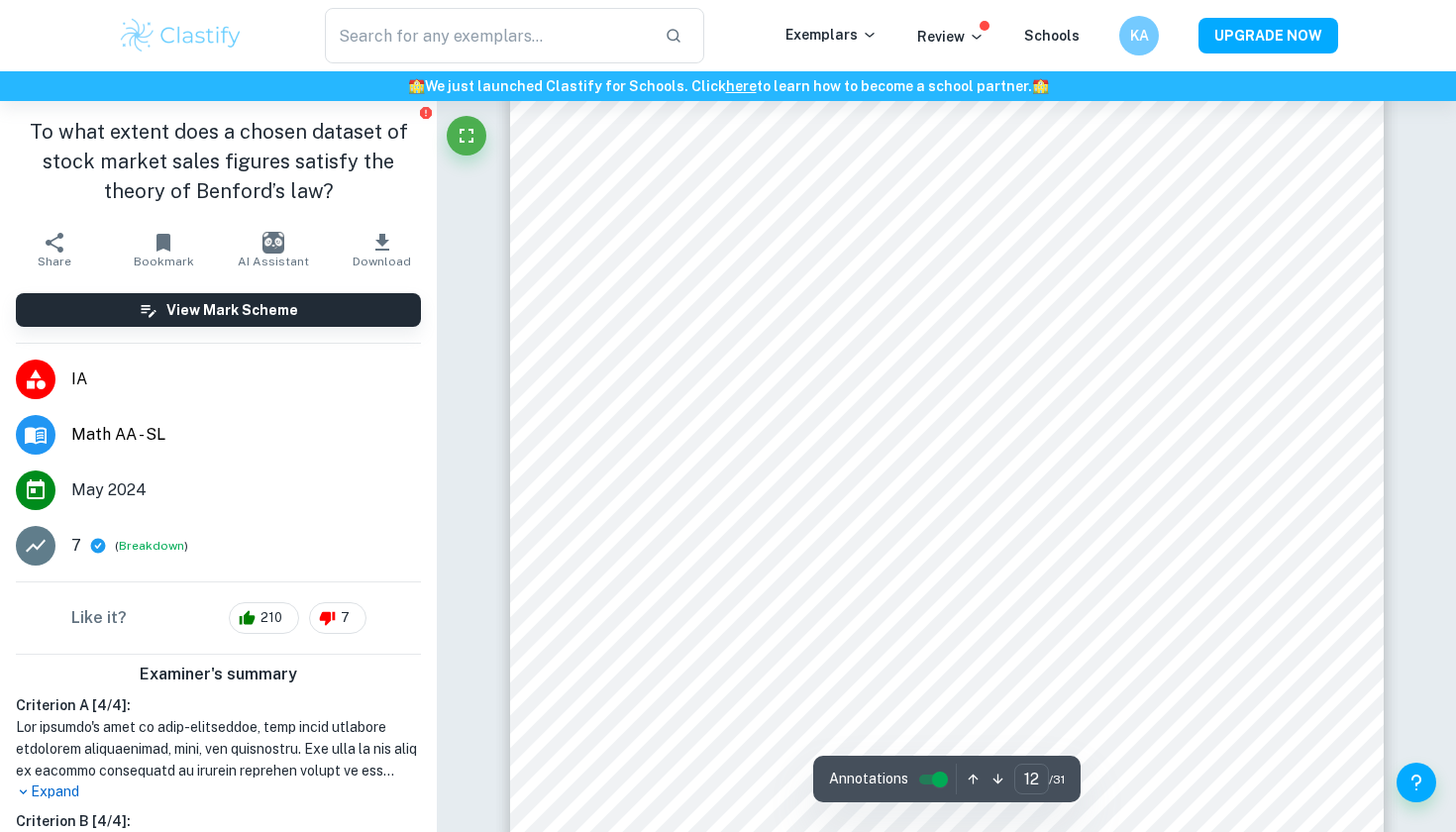 scroll, scrollTop: 14635, scrollLeft: 1, axis: both 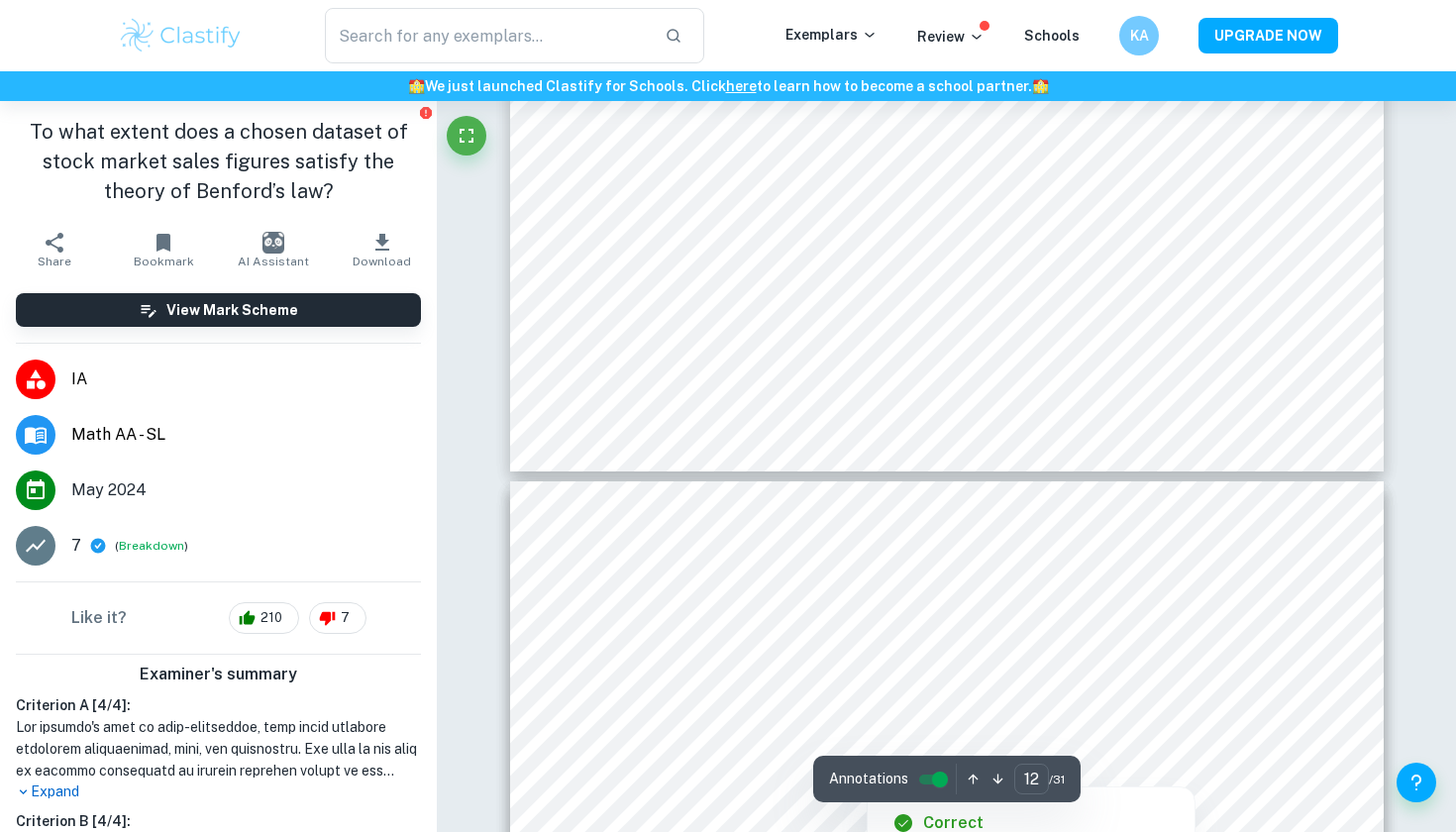type on "11" 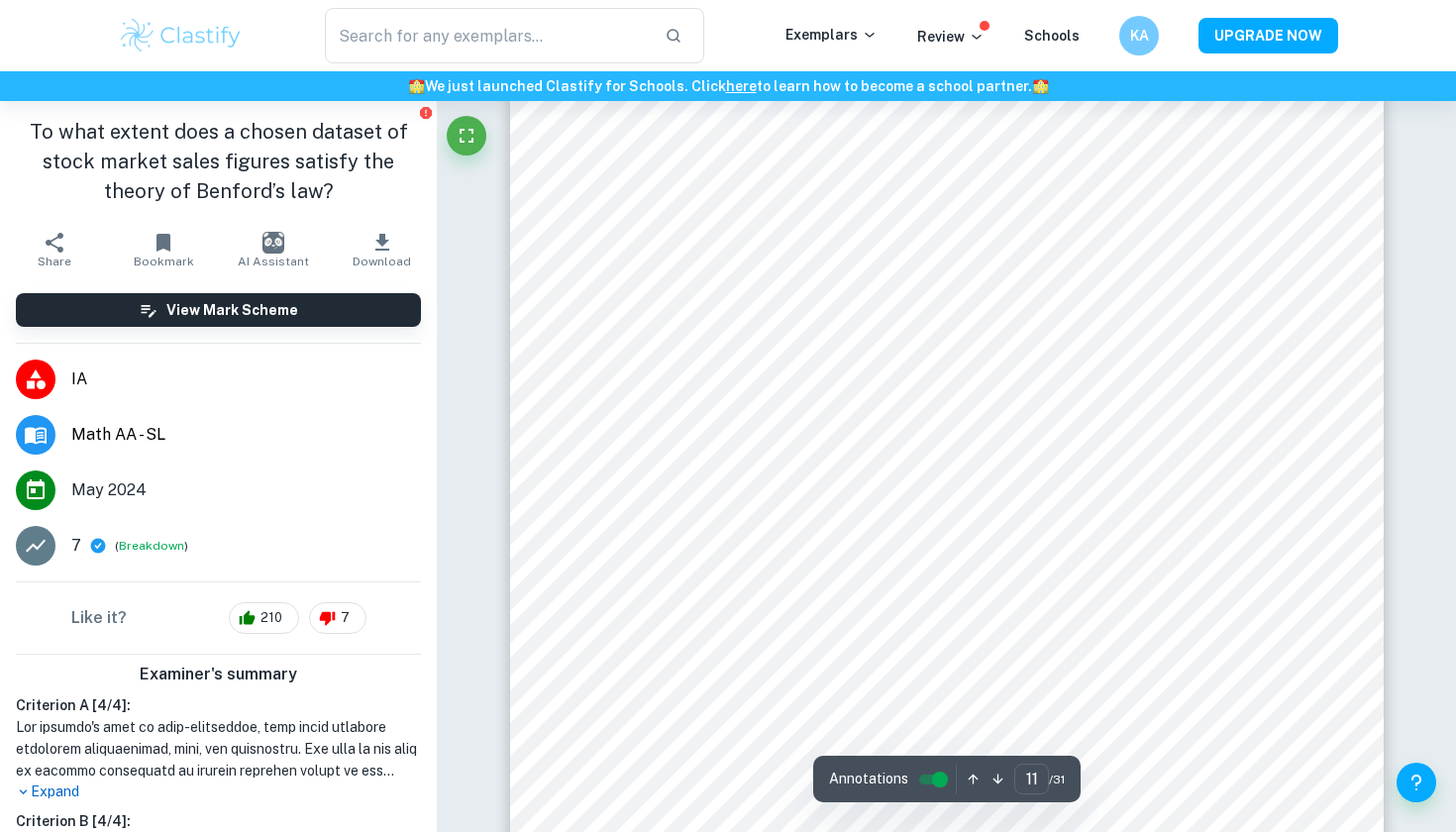 scroll, scrollTop: 12929, scrollLeft: 0, axis: vertical 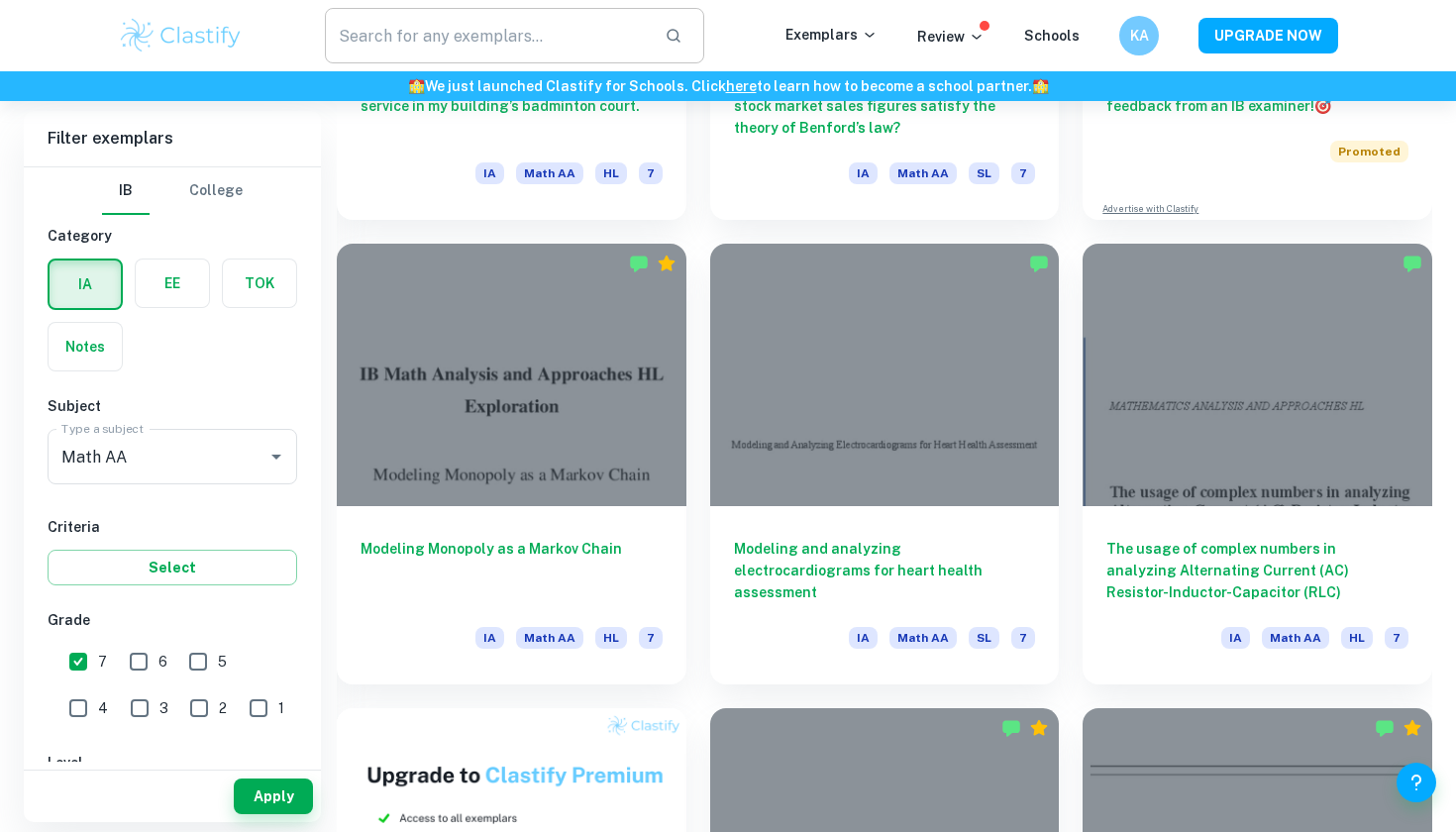 click at bounding box center (486, 36) 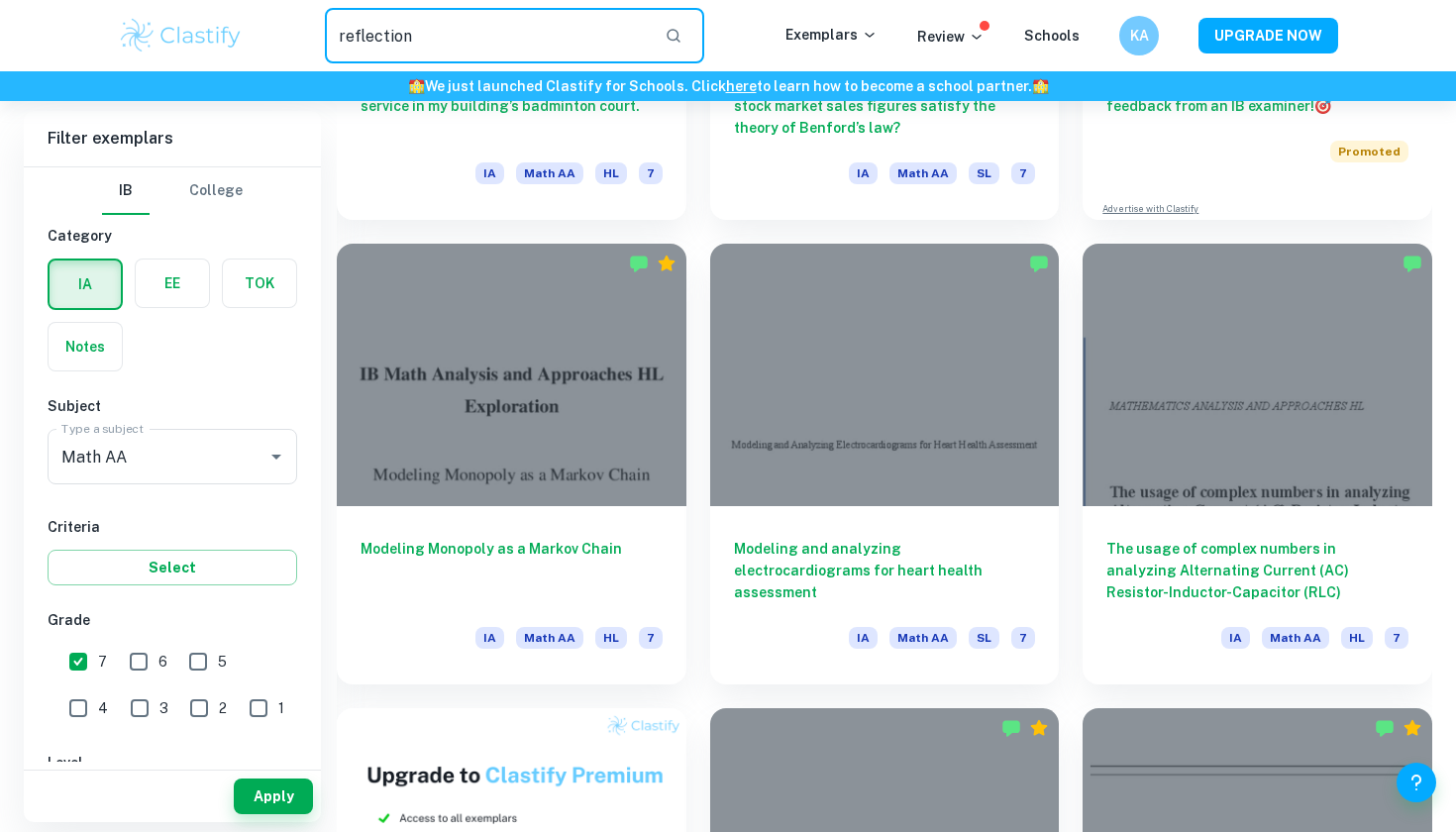 type on "reflection" 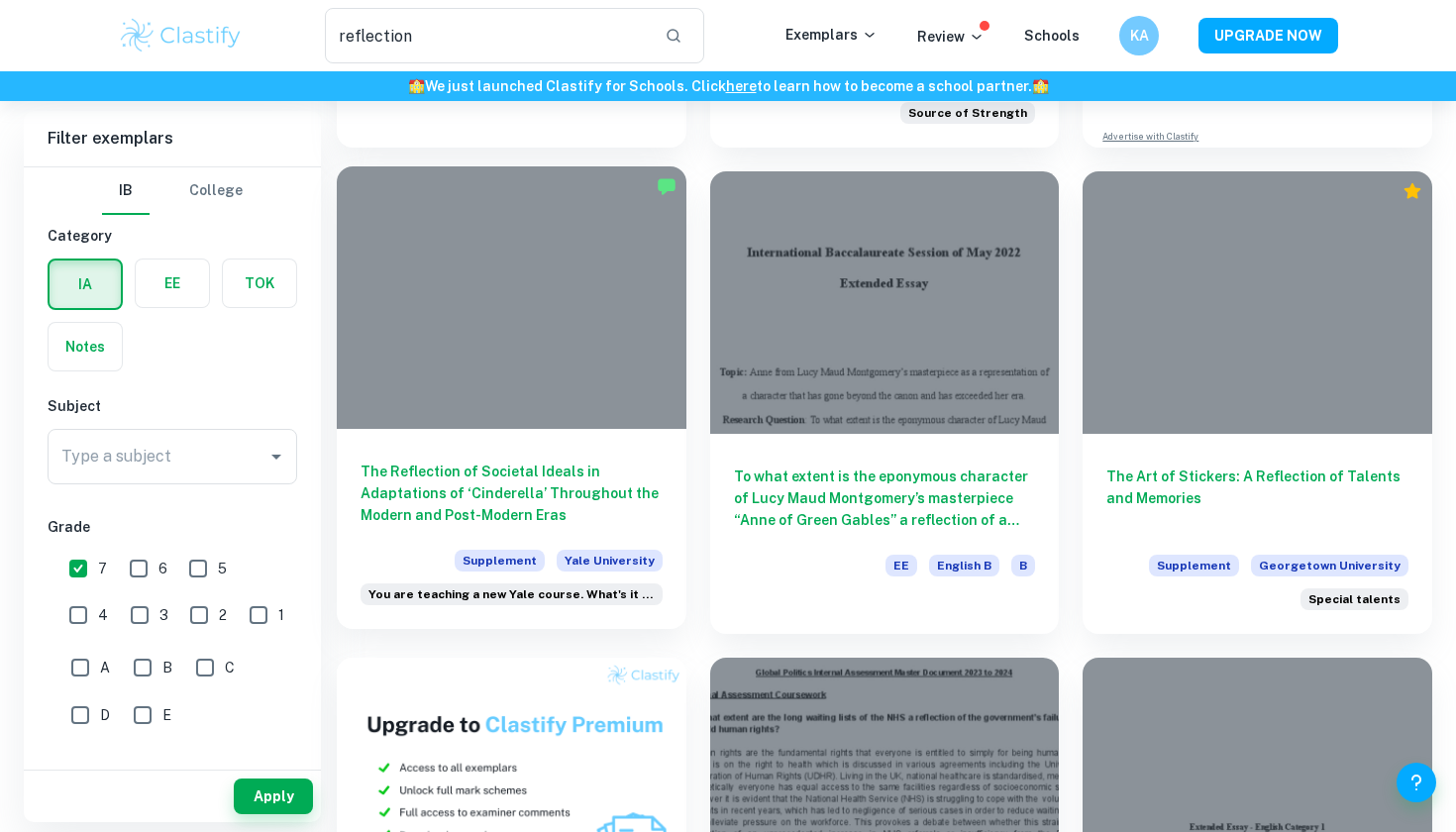 scroll, scrollTop: 534, scrollLeft: 0, axis: vertical 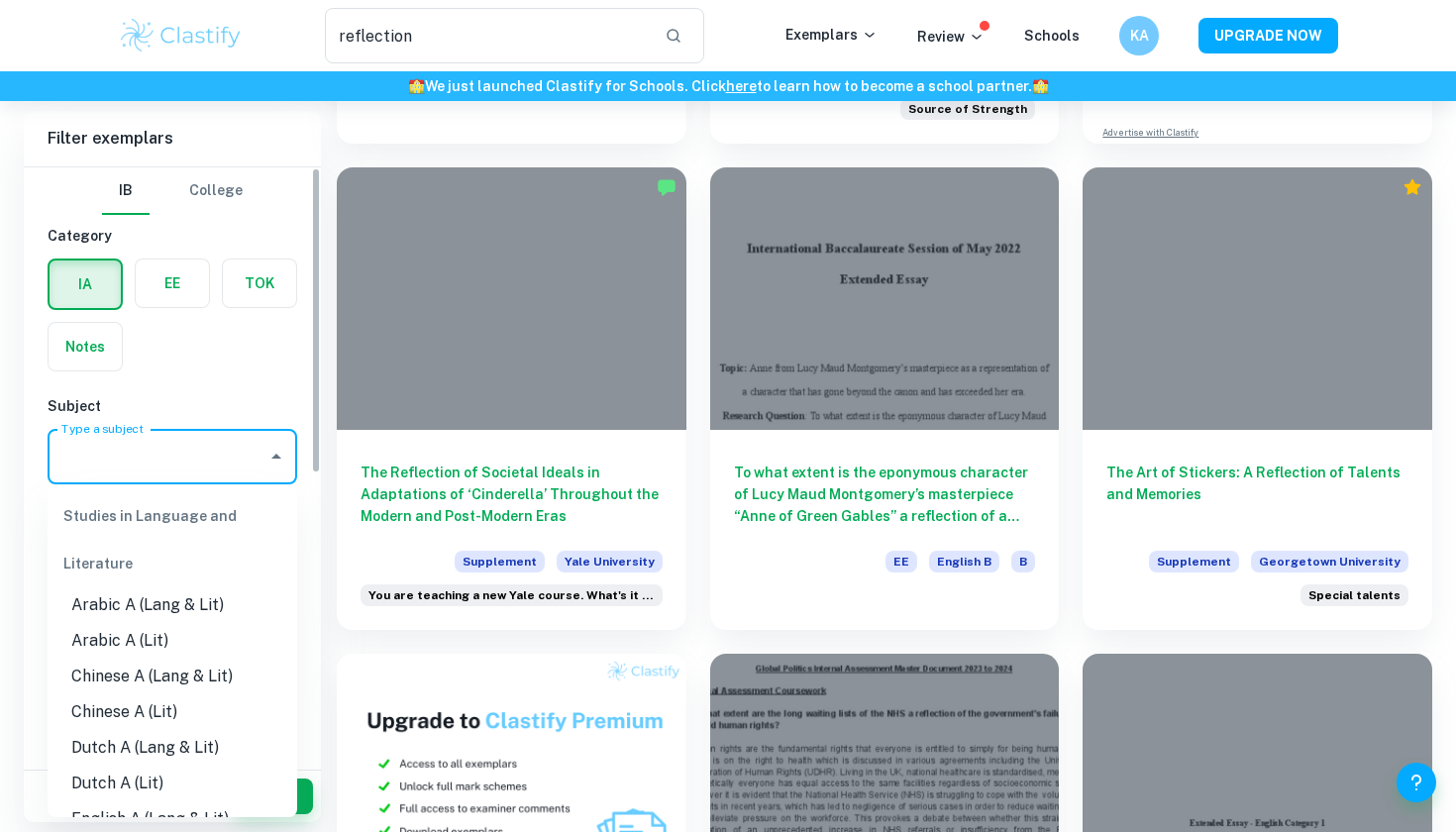 click on "Type a subject Type a subject" at bounding box center [172, 457] 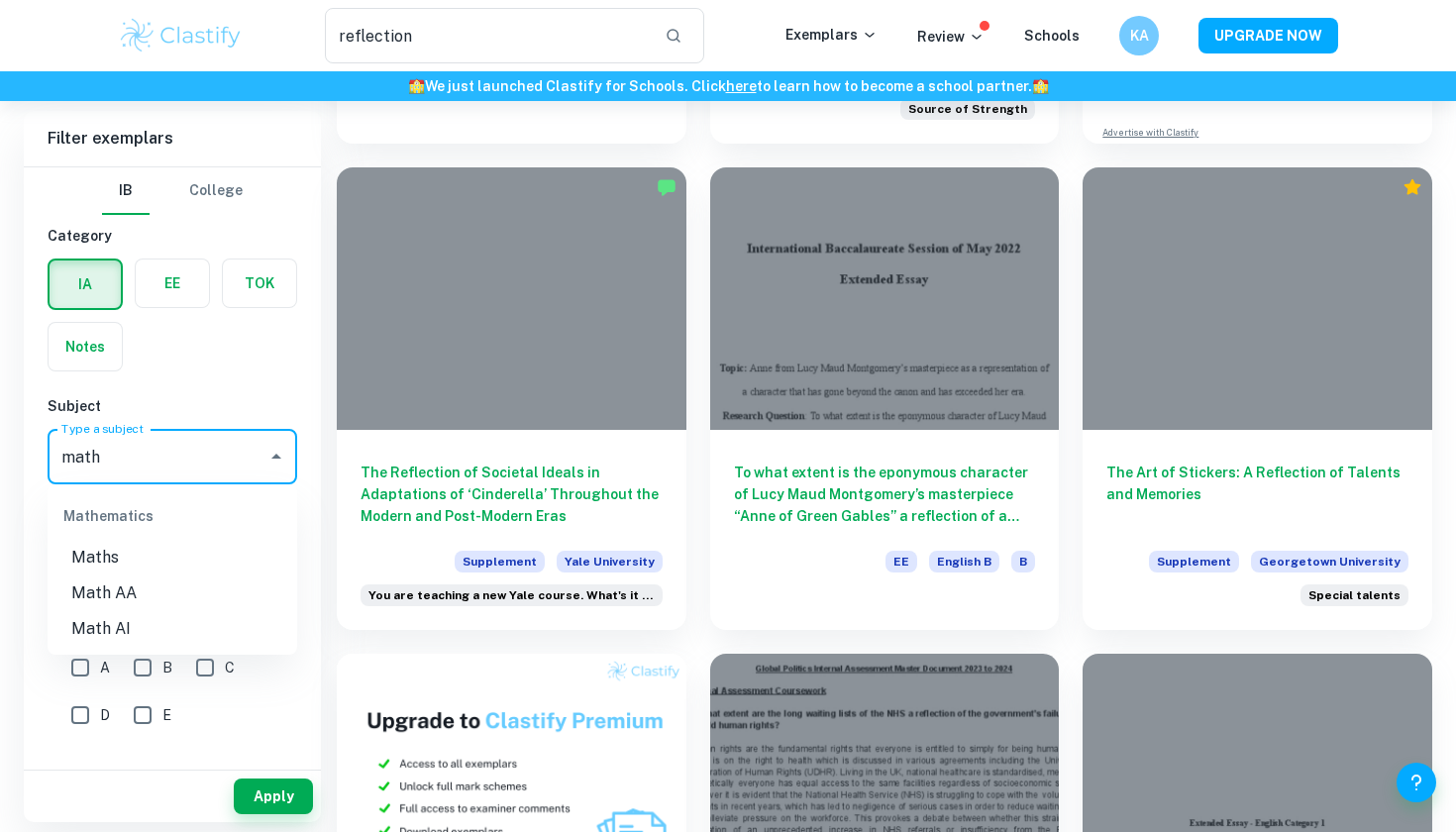 click on "Math AA" at bounding box center [172, 593] 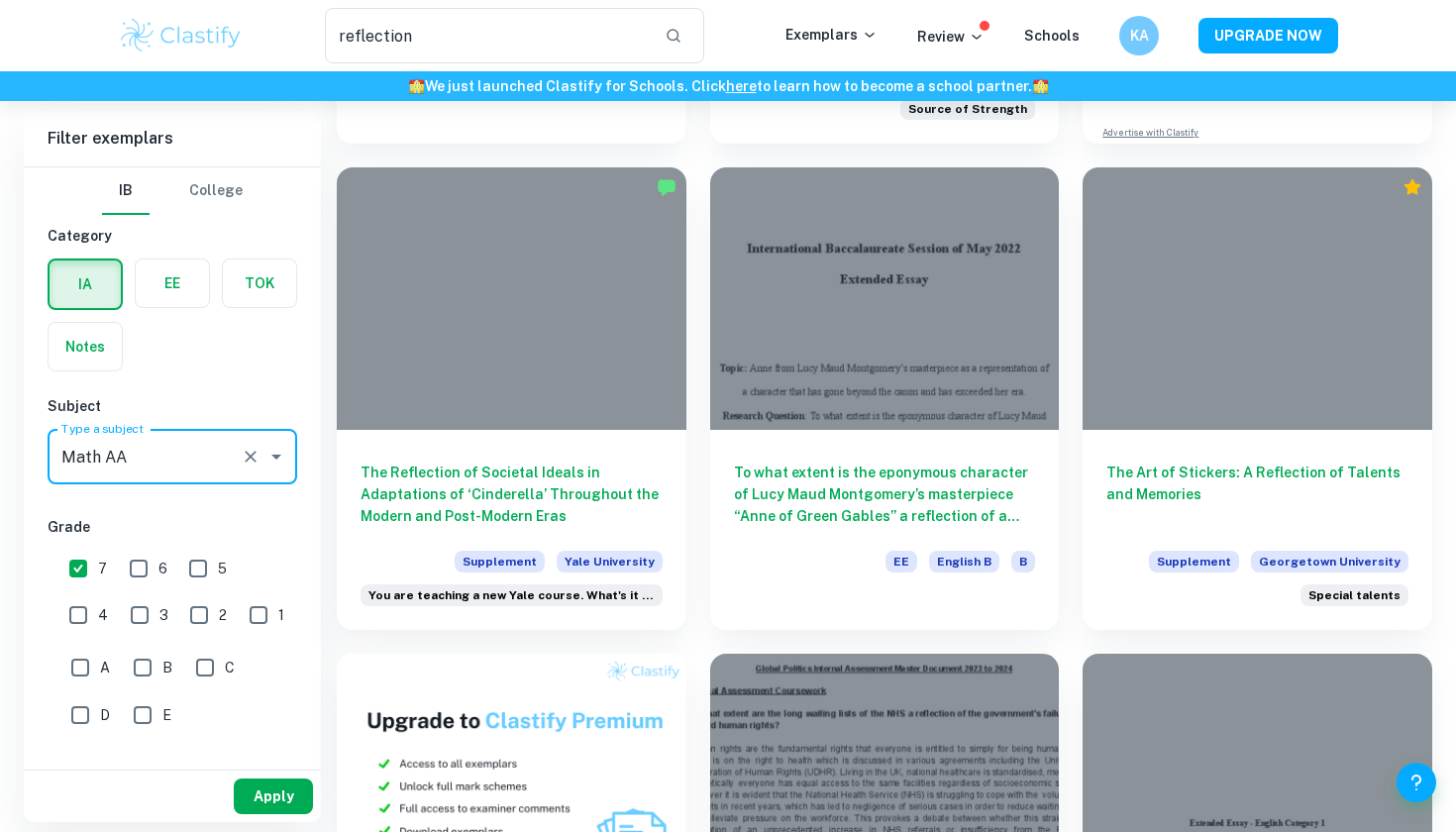 click on "Apply" at bounding box center [273, 796] 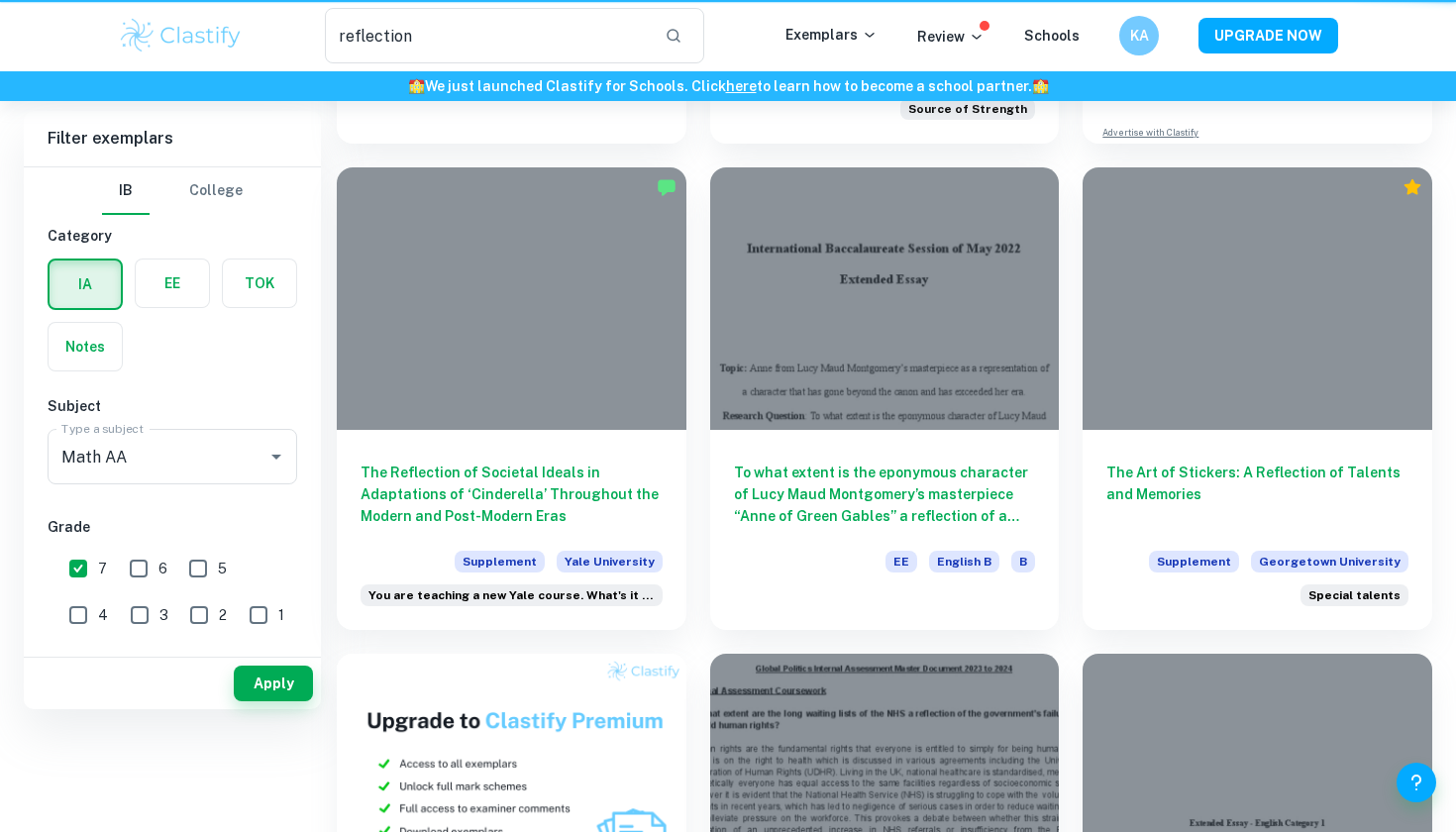scroll, scrollTop: 0, scrollLeft: 0, axis: both 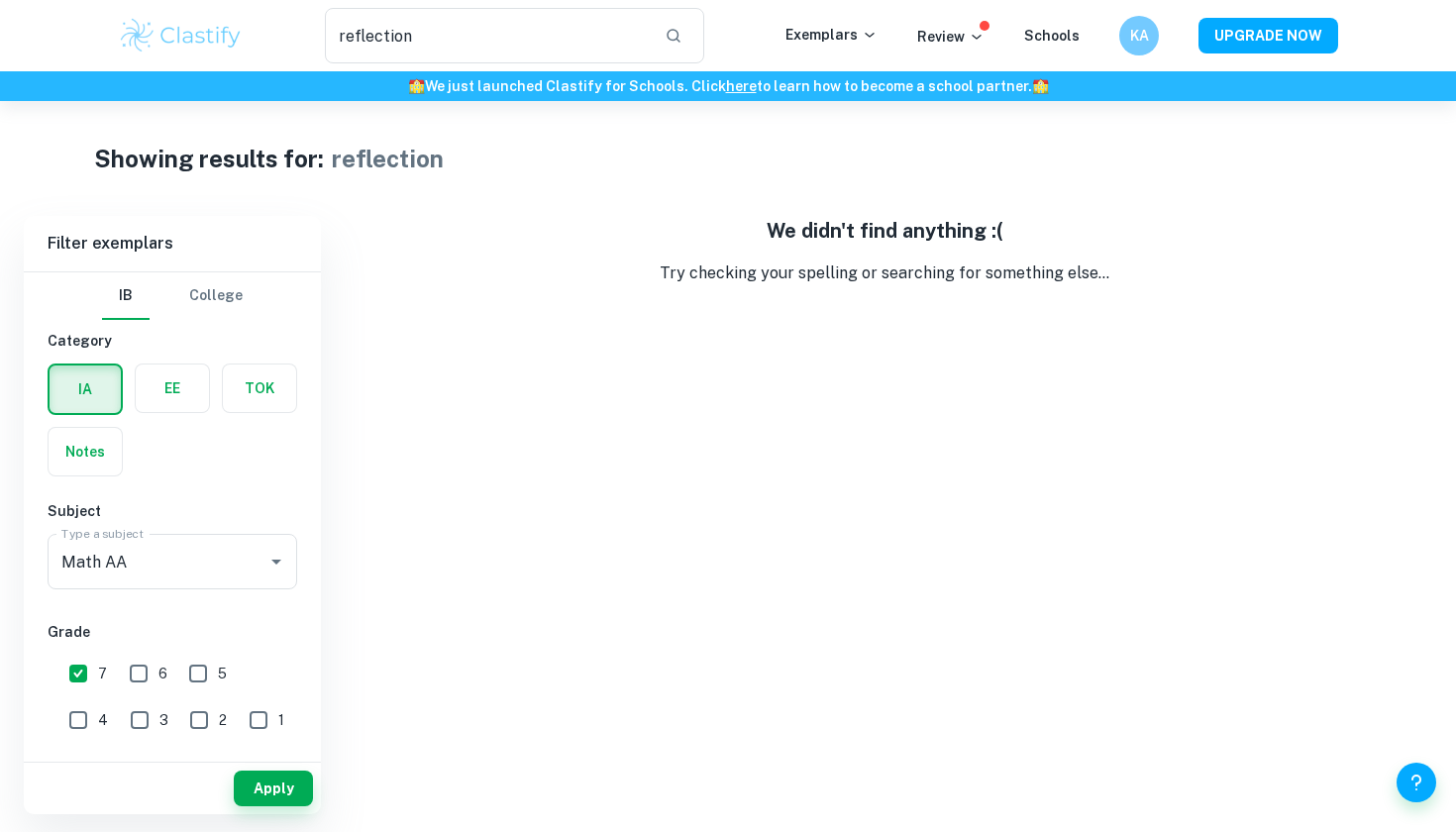 type 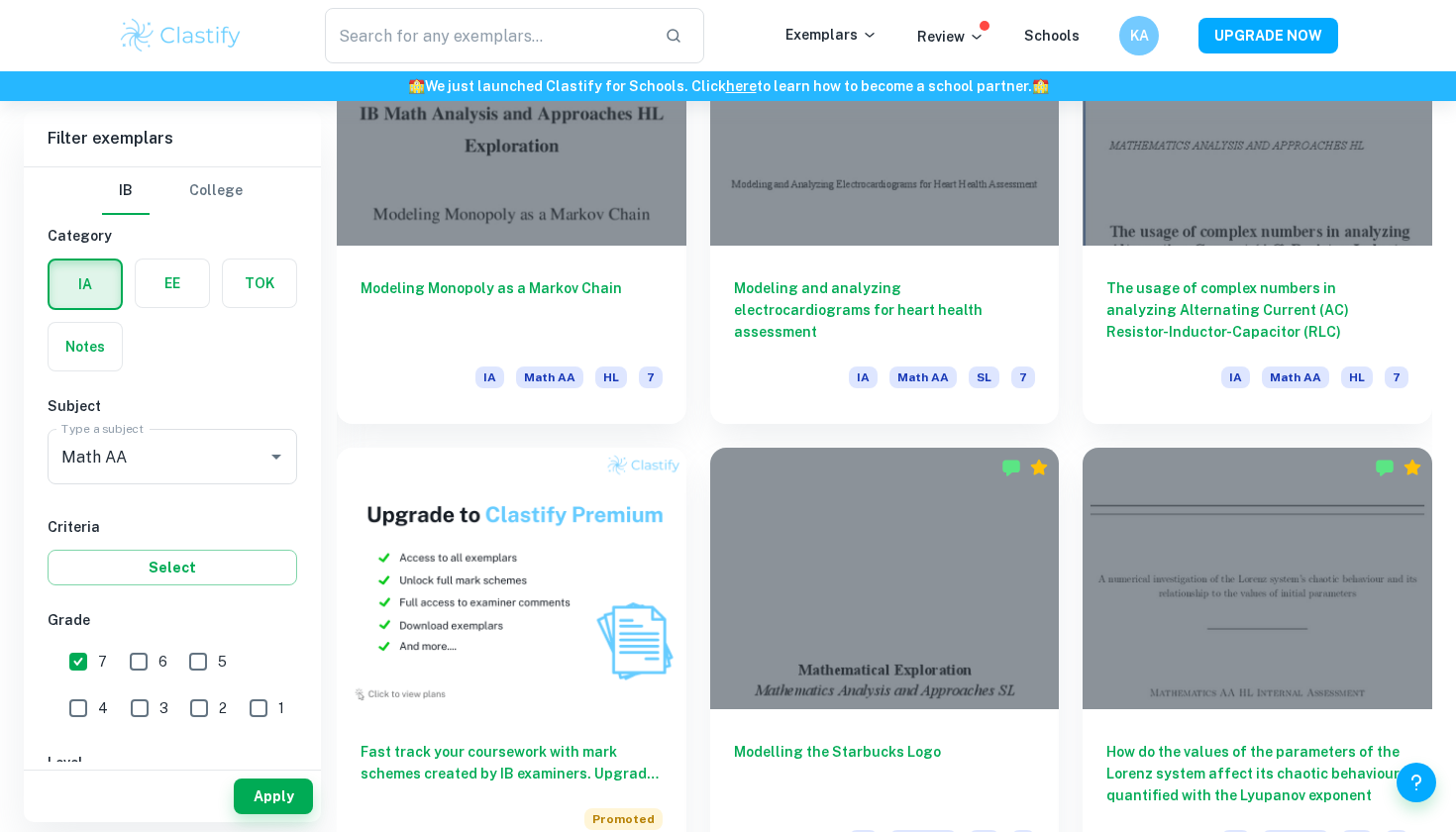 scroll, scrollTop: 1167, scrollLeft: 0, axis: vertical 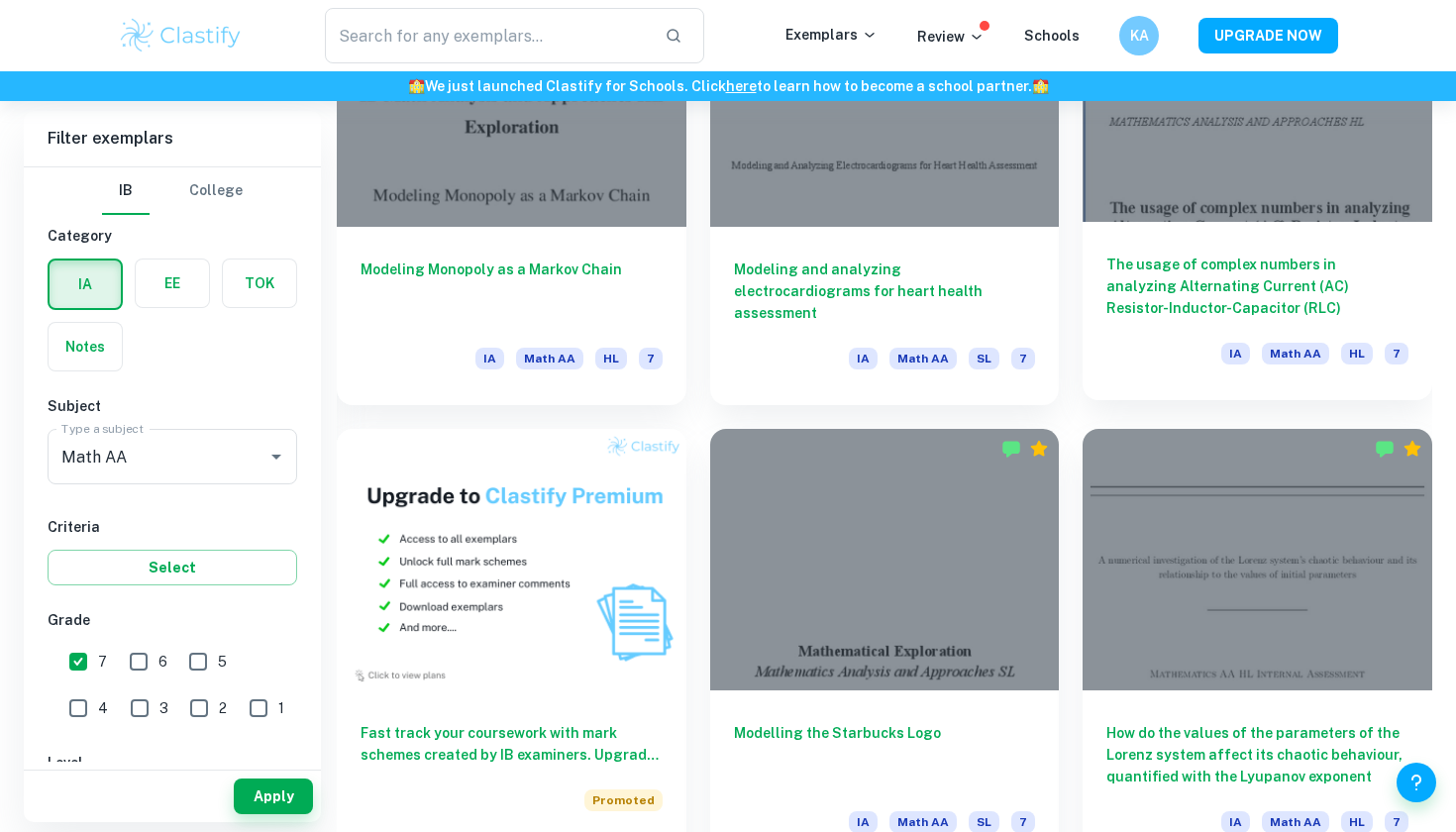 click on "The usage of complex numbers in analyzing Alternating Current (AC) Resistor-Inductor-Capacitor (RLC)" at bounding box center (1257, 286) 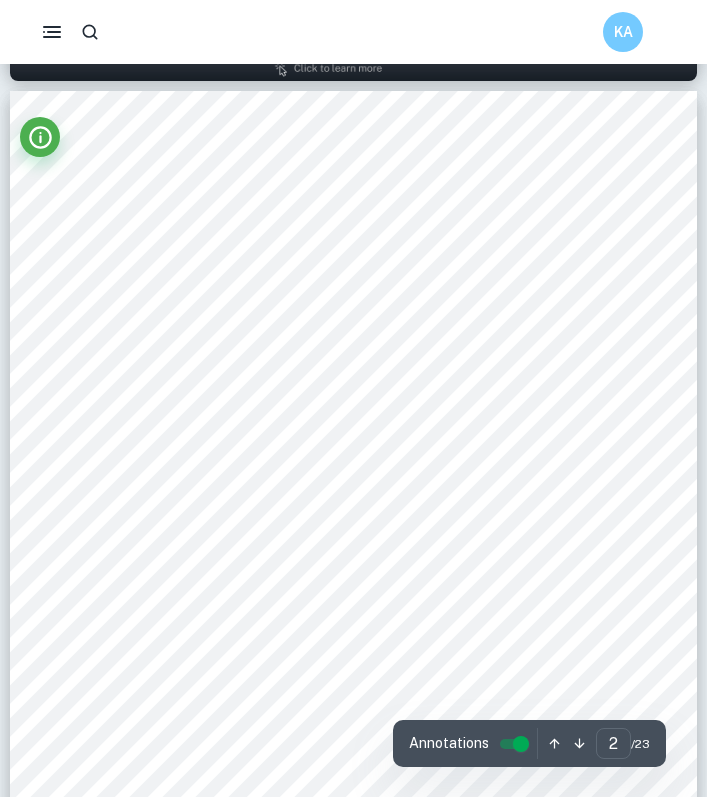 scroll, scrollTop: 1093, scrollLeft: 0, axis: vertical 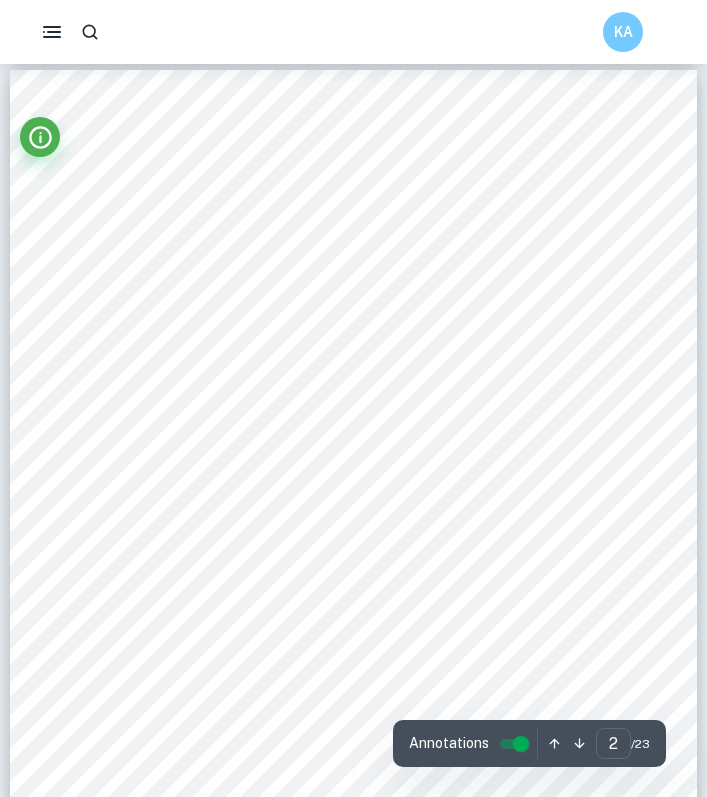 type on "3" 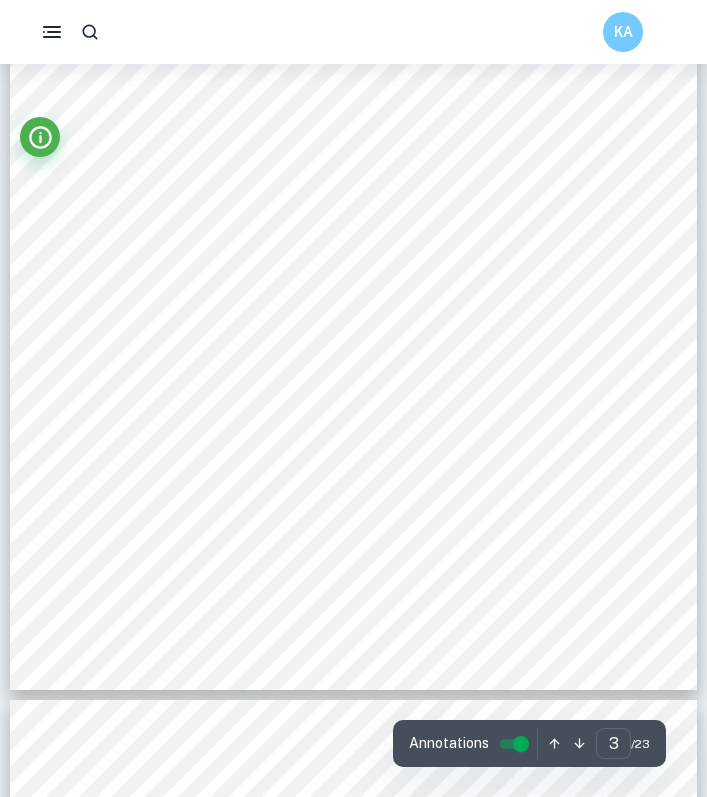 scroll, scrollTop: 2704, scrollLeft: 0, axis: vertical 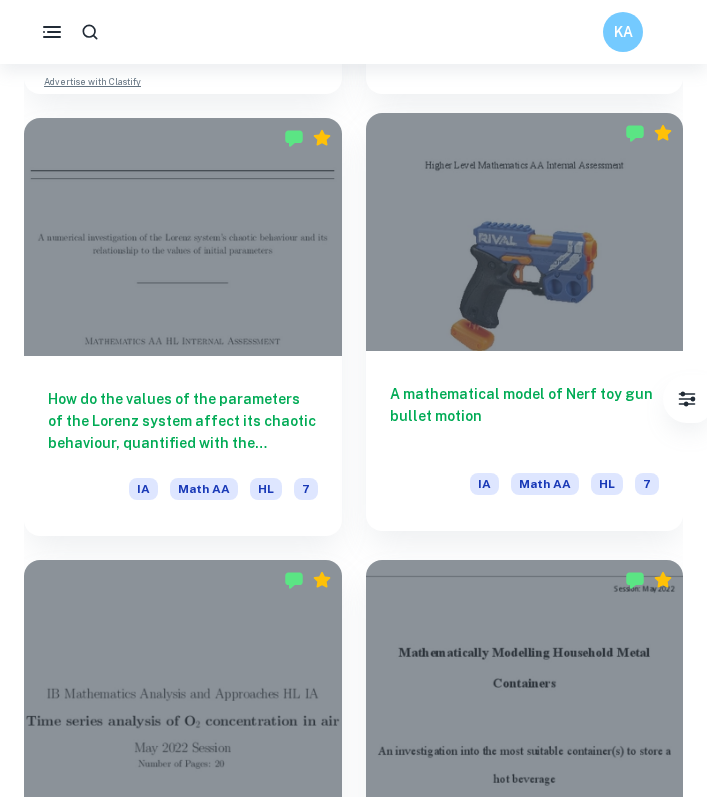 click on "A mathematical model of Nerf toy gun bullet motion IA Math AA HL 7" at bounding box center (525, 441) 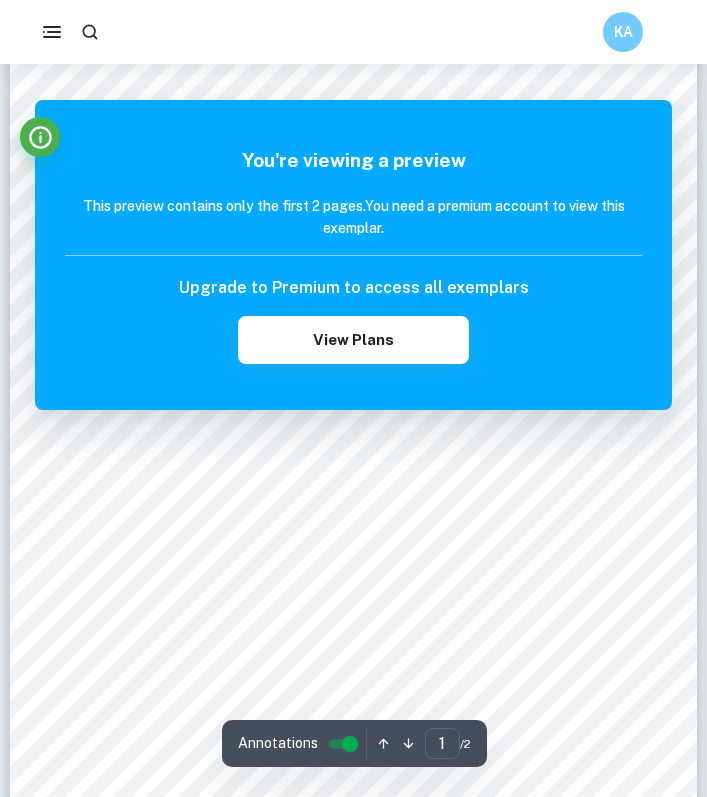 scroll, scrollTop: 878, scrollLeft: 0, axis: vertical 